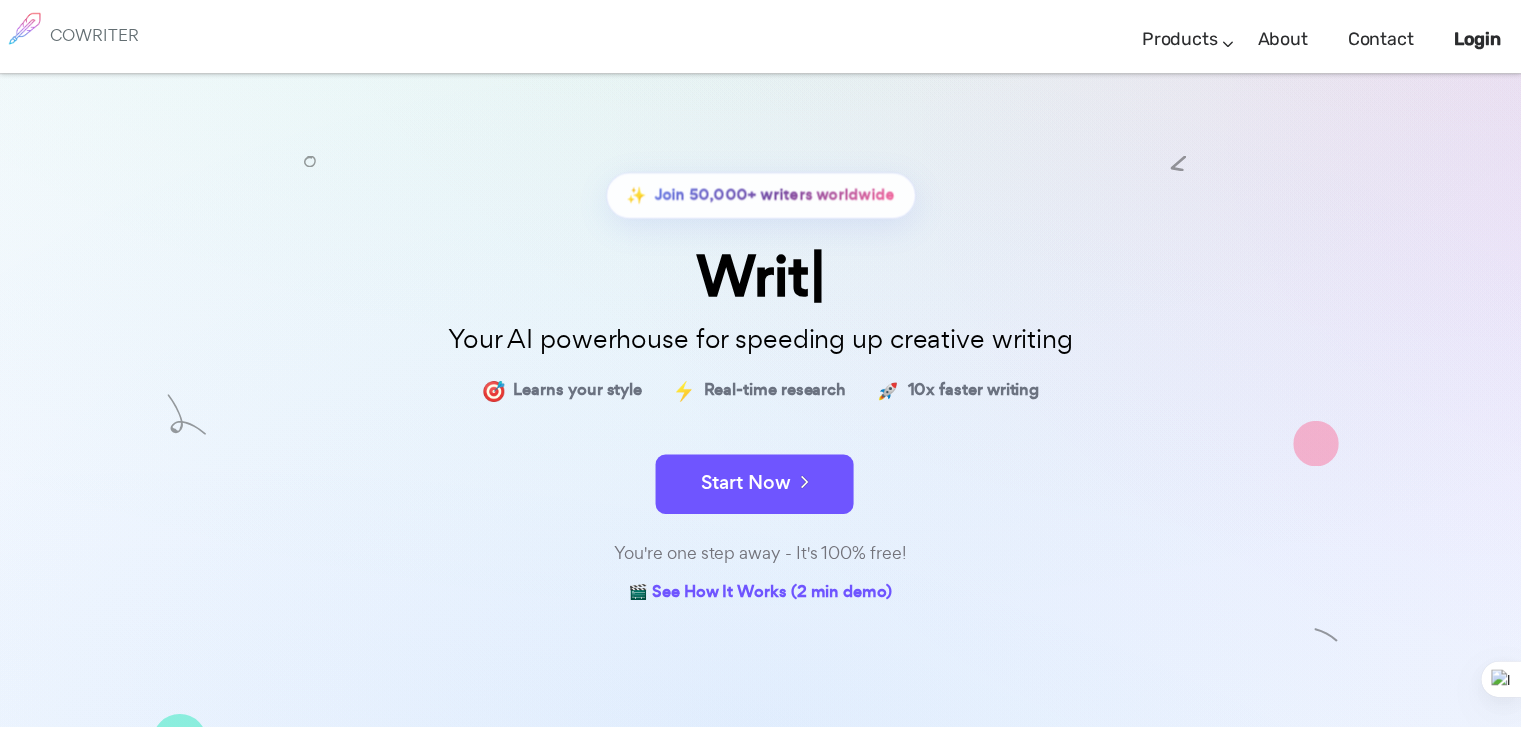 scroll, scrollTop: 0, scrollLeft: 0, axis: both 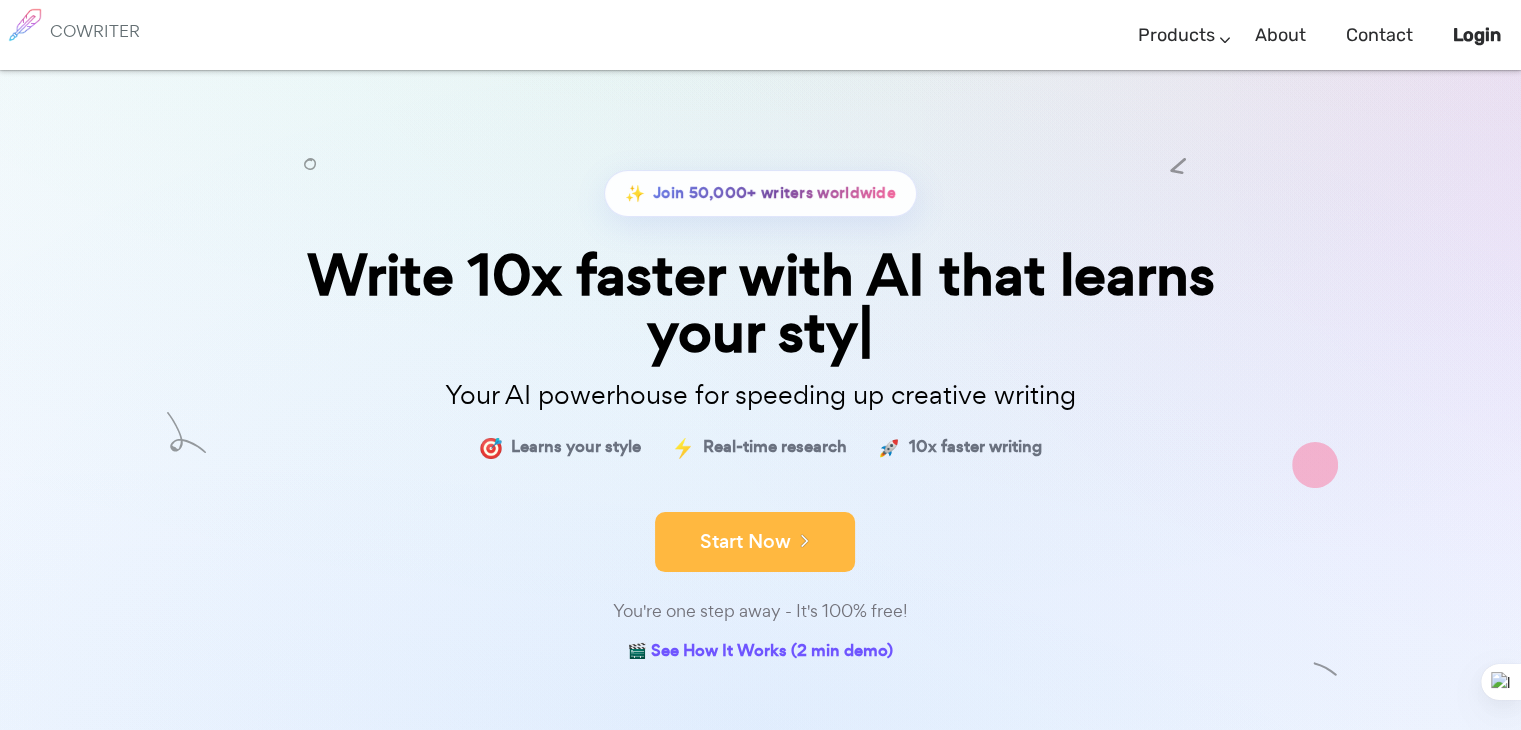 click on "Start Now" at bounding box center [755, 542] 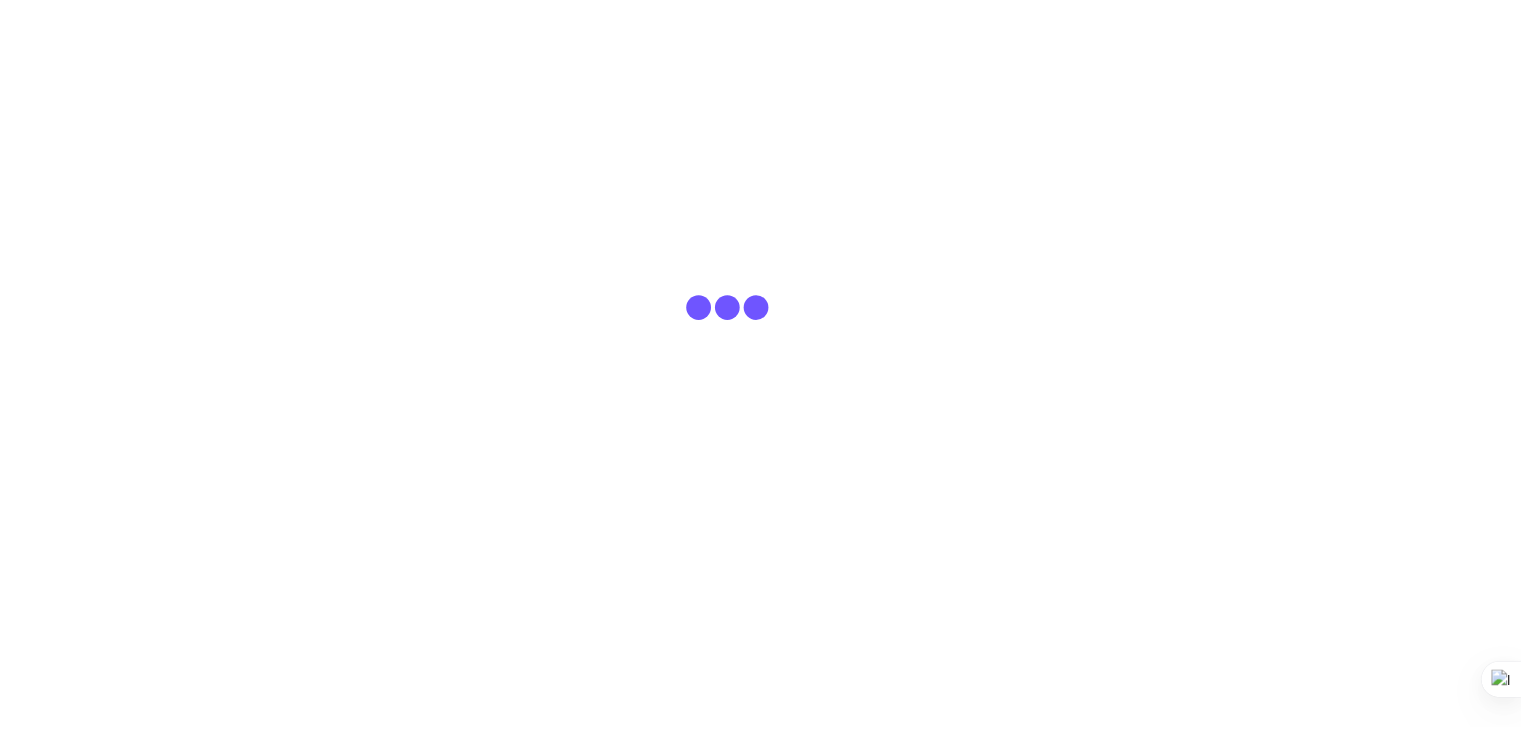 scroll, scrollTop: 0, scrollLeft: 0, axis: both 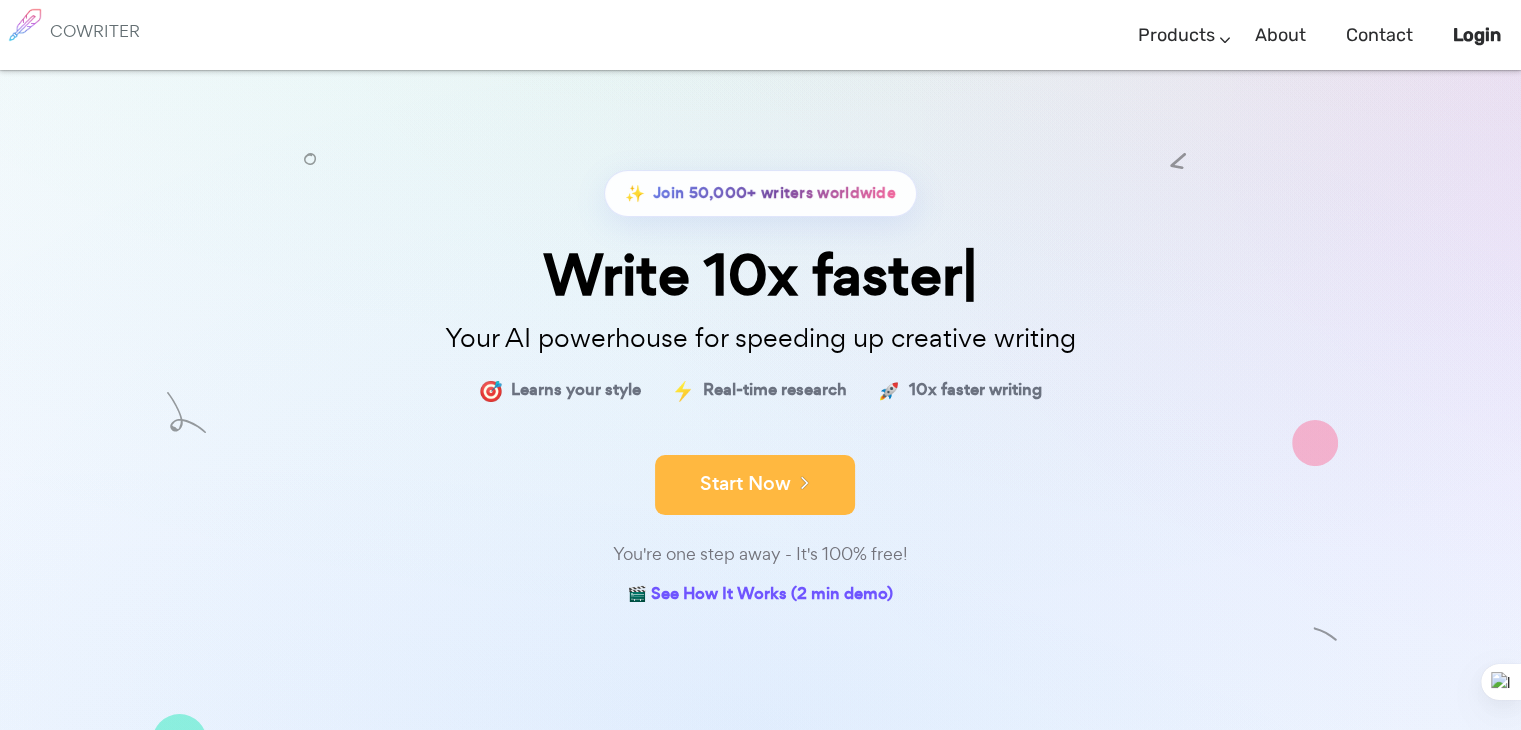click at bounding box center (800, 482) 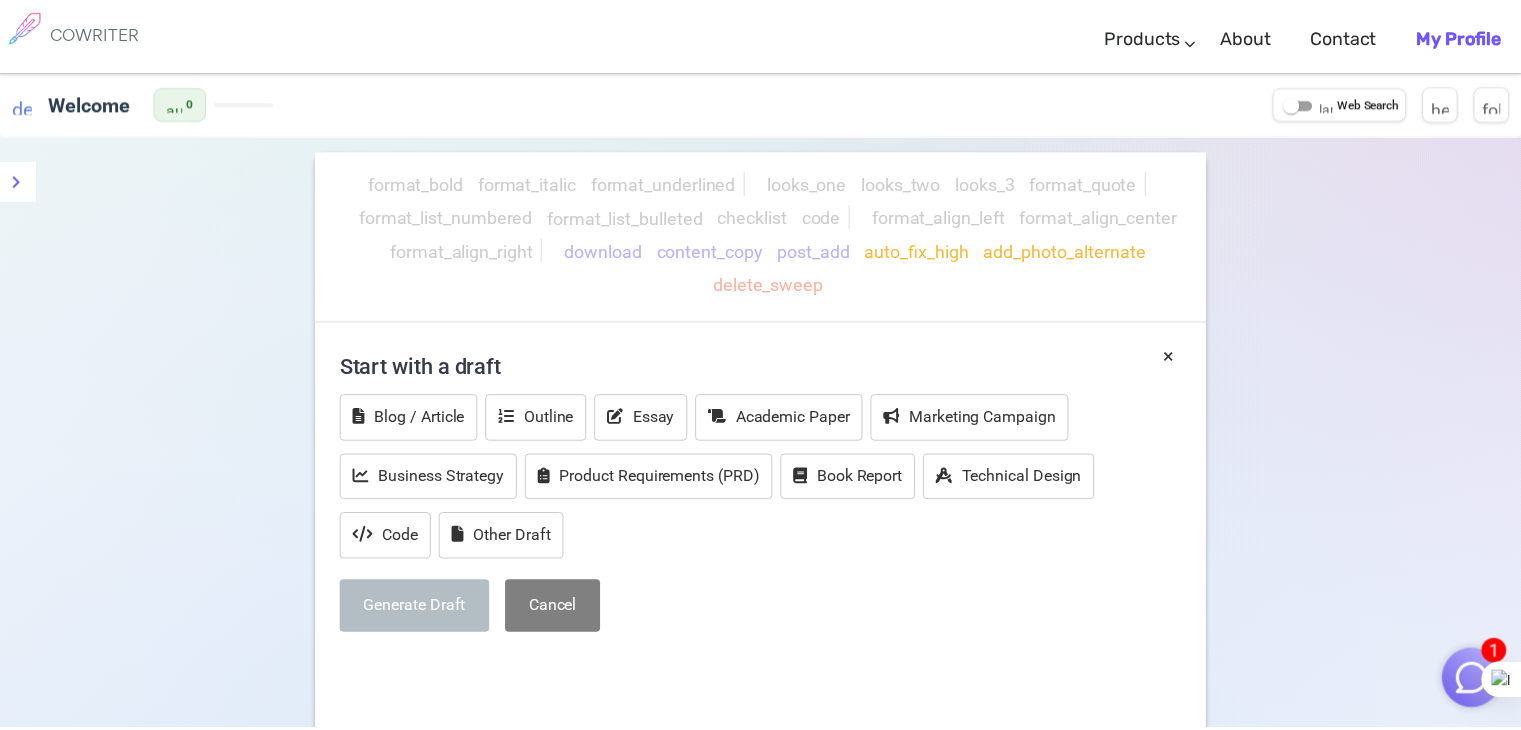 scroll, scrollTop: 0, scrollLeft: 0, axis: both 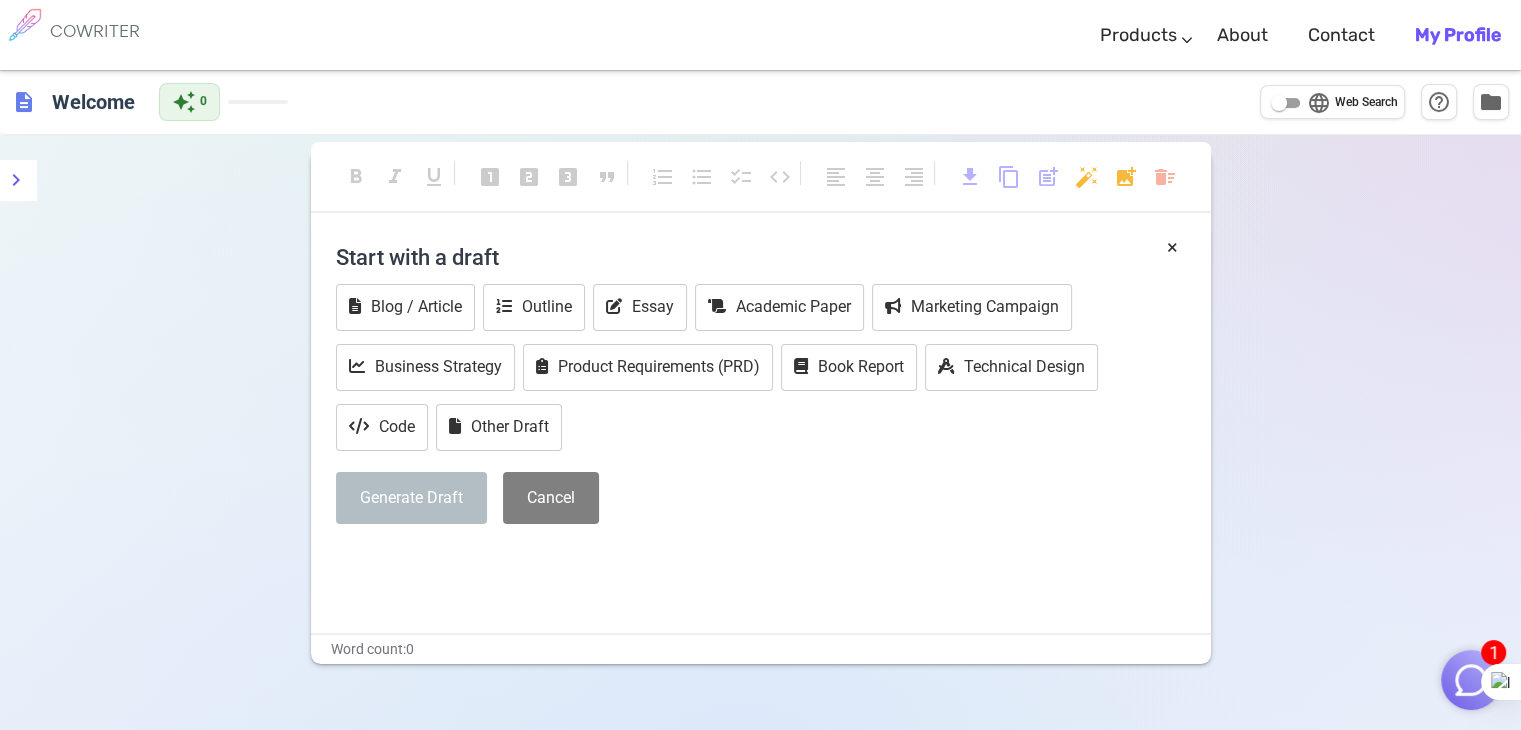 drag, startPoint x: 27, startPoint y: 107, endPoint x: 1001, endPoint y: 338, distance: 1001.018 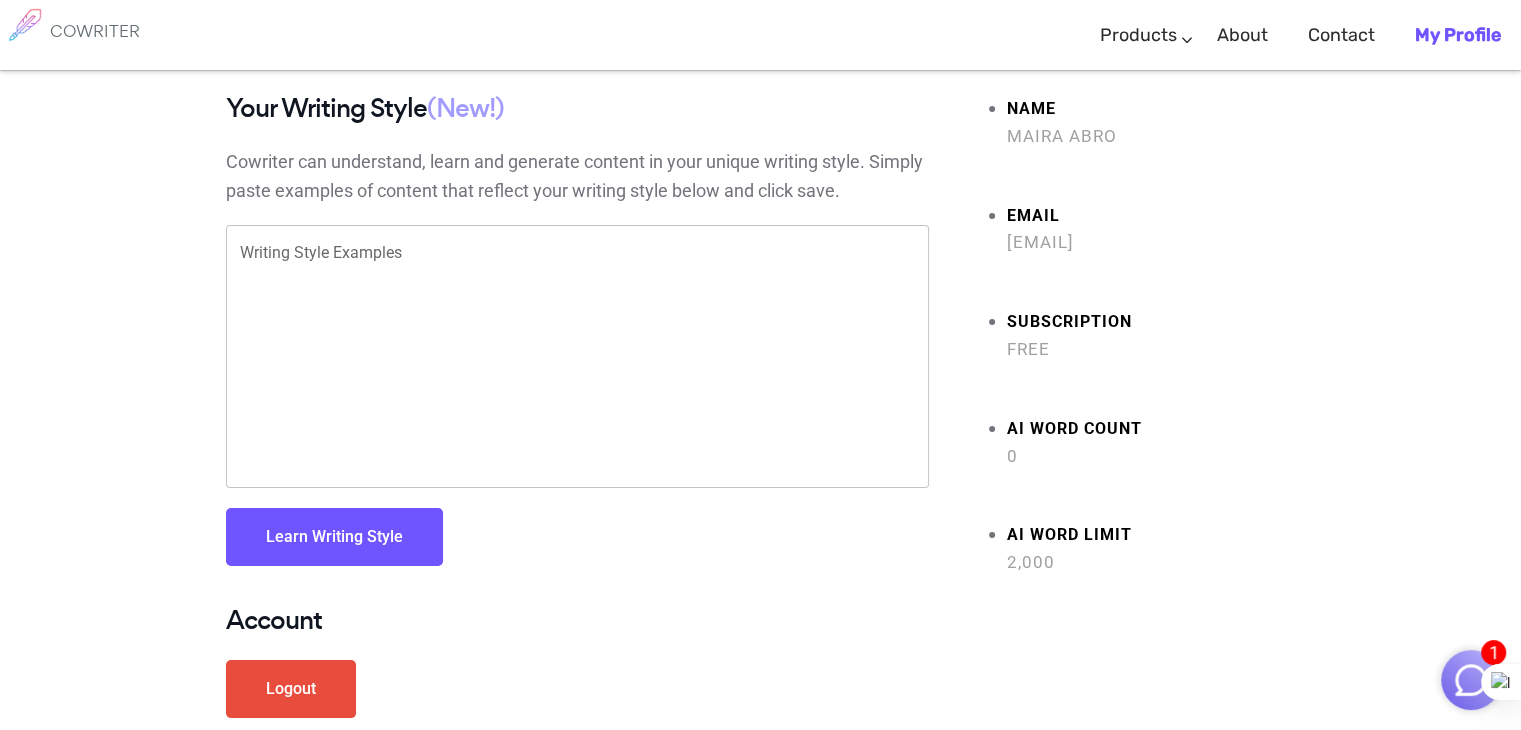 scroll, scrollTop: 16, scrollLeft: 0, axis: vertical 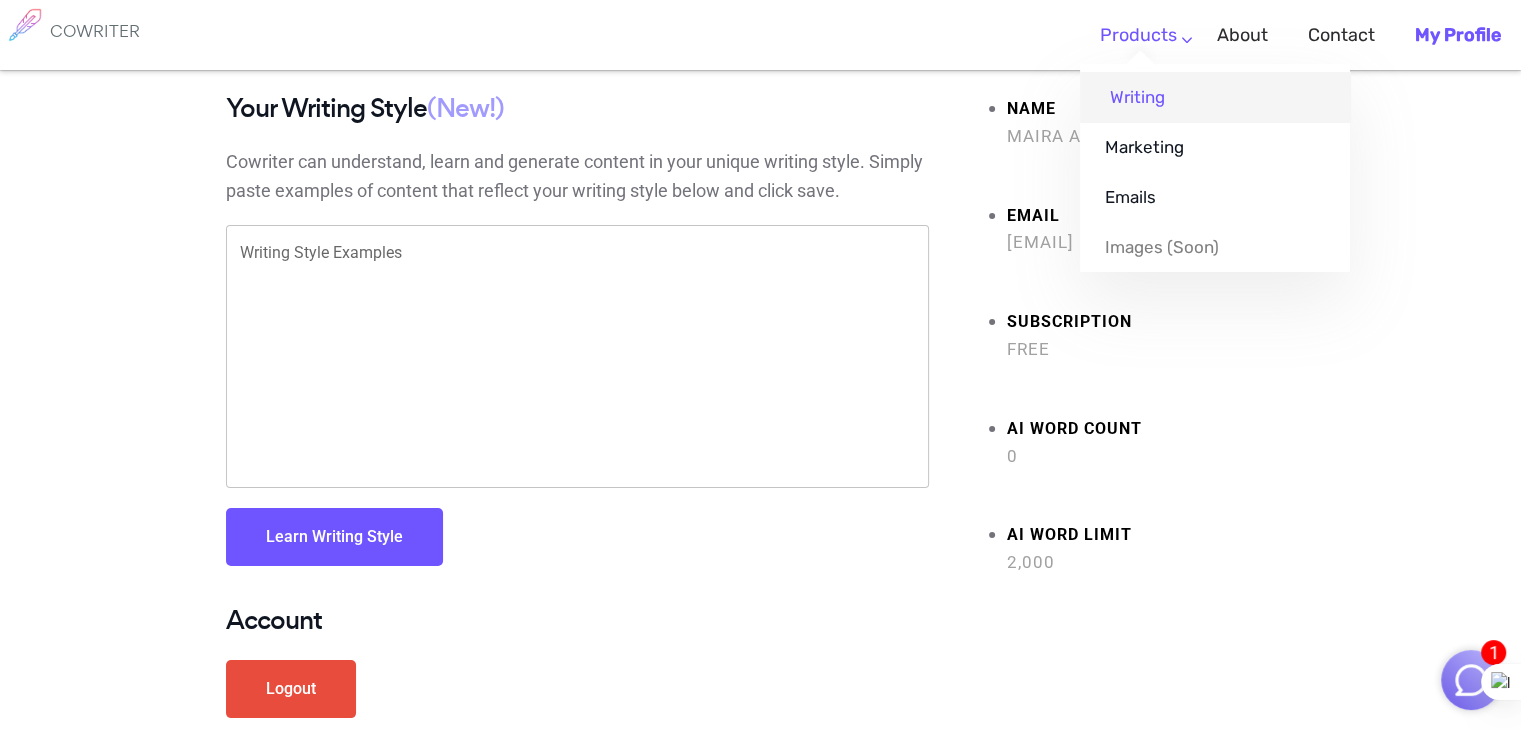 click on "Writing" at bounding box center (1215, 97) 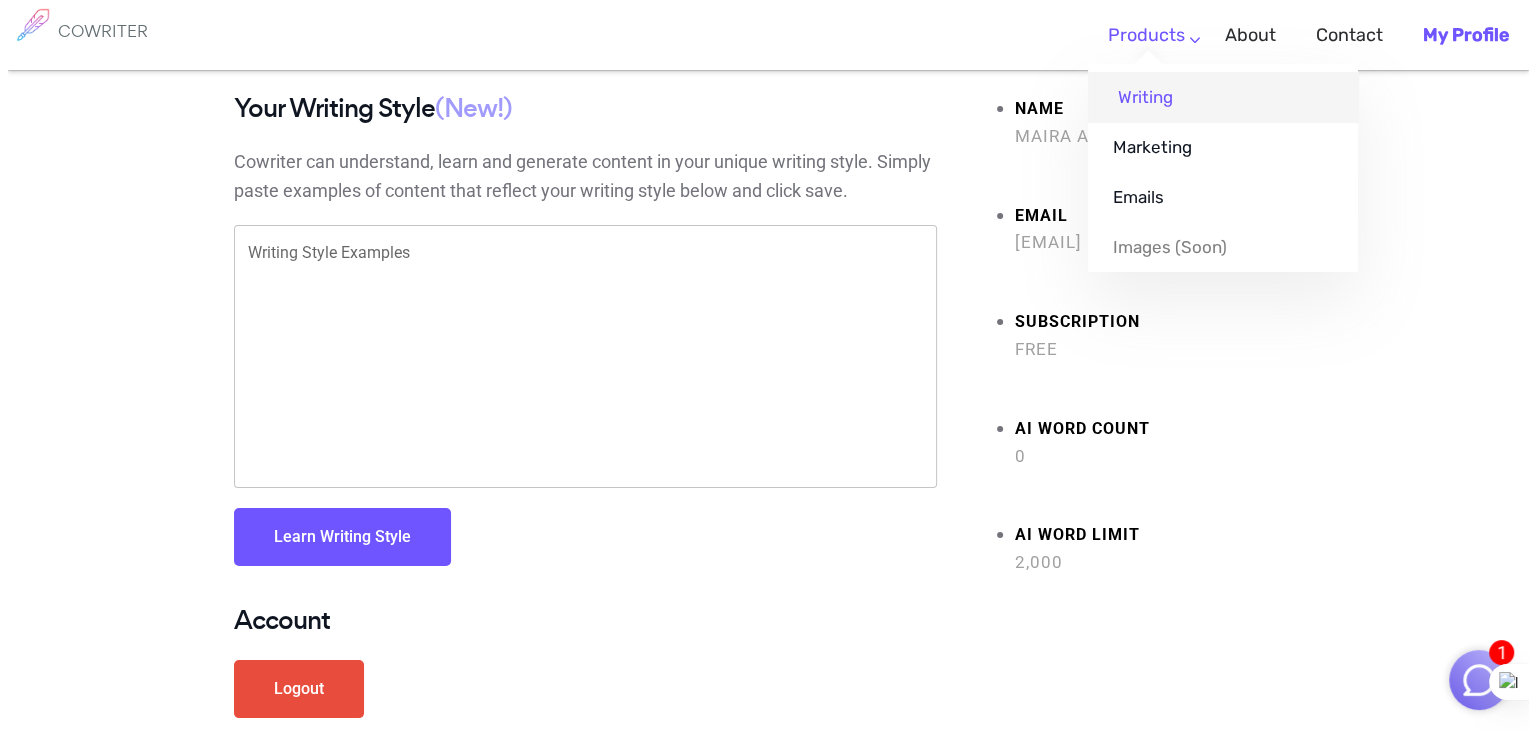 scroll, scrollTop: 0, scrollLeft: 0, axis: both 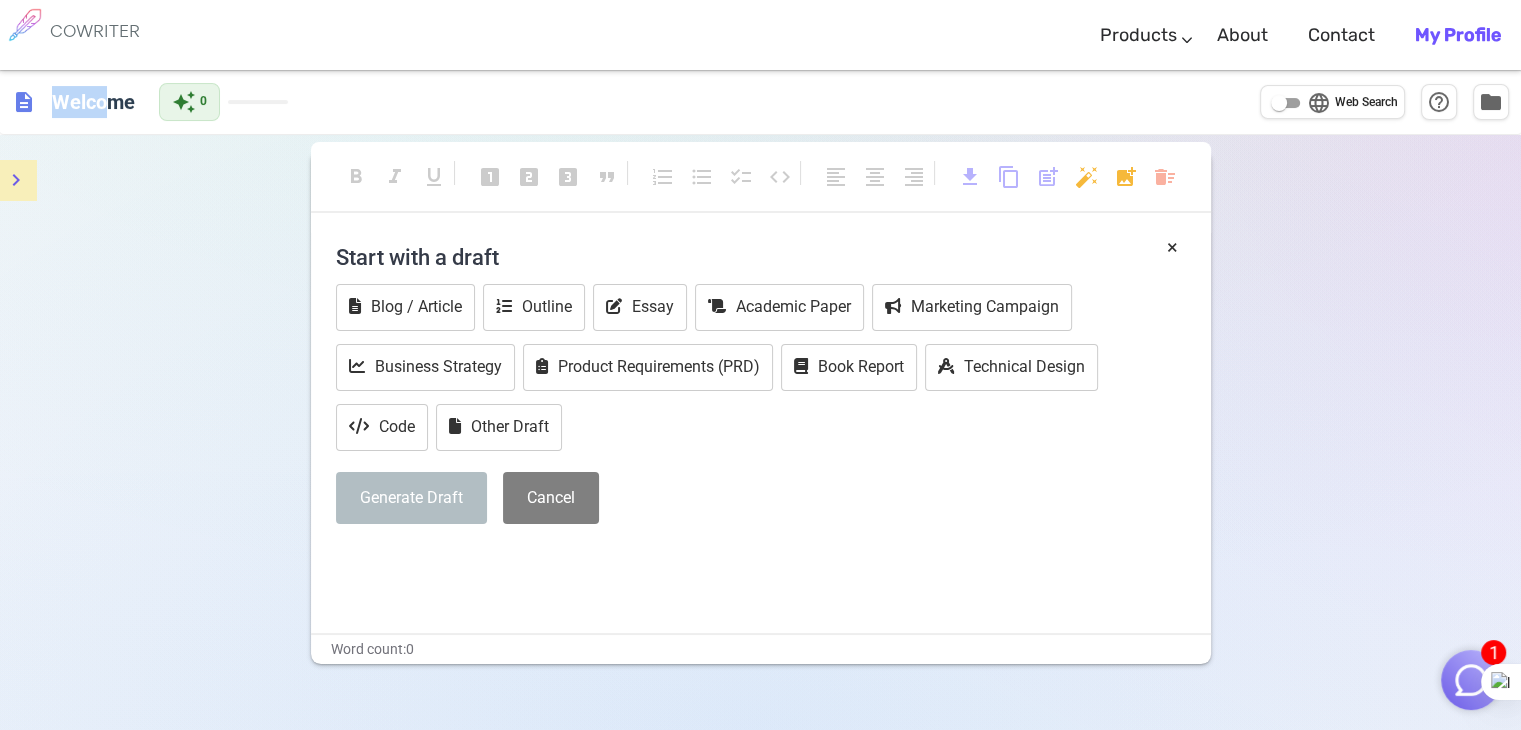 drag, startPoint x: 116, startPoint y: 99, endPoint x: 16, endPoint y: 173, distance: 124.40257 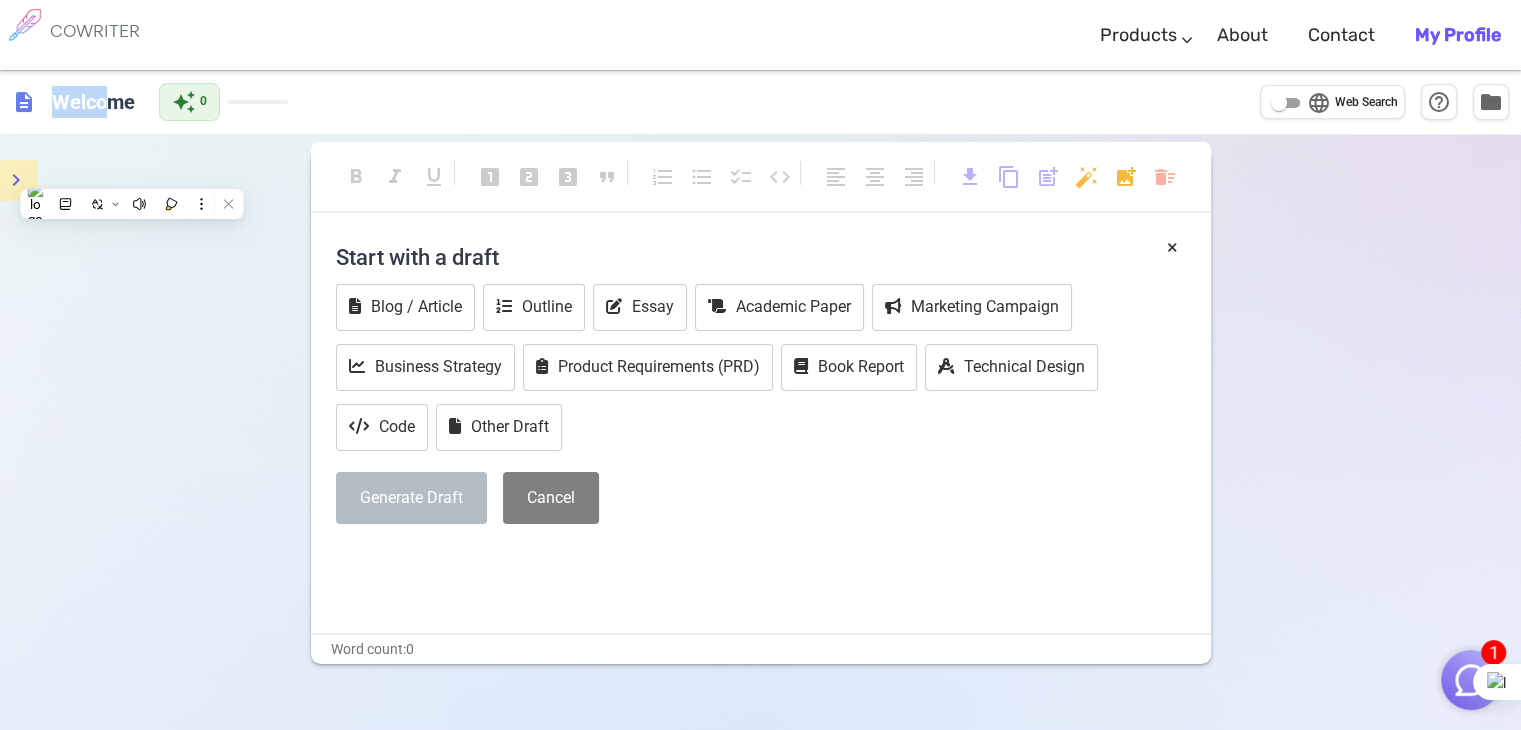 click 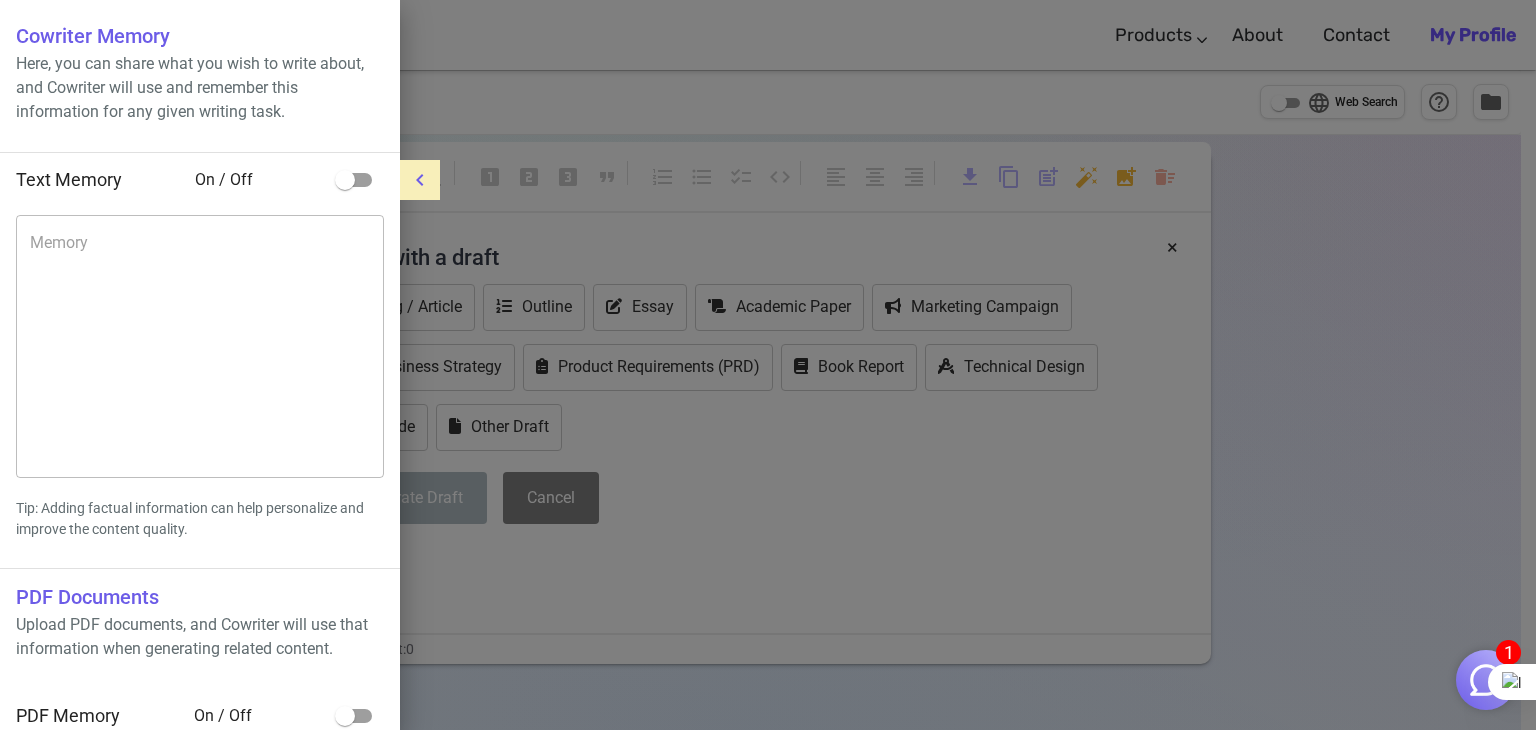 scroll, scrollTop: 21, scrollLeft: 0, axis: vertical 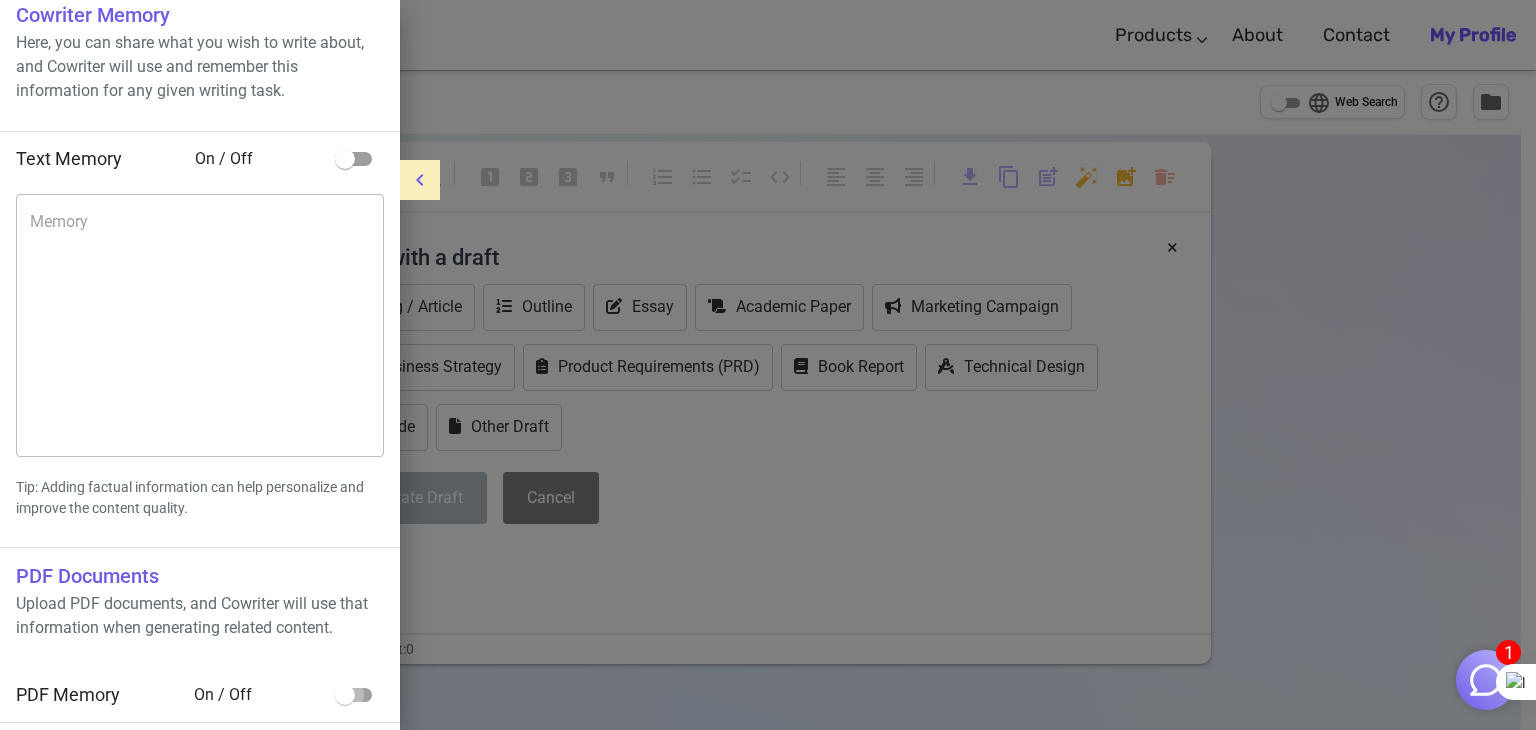 click at bounding box center [345, 695] 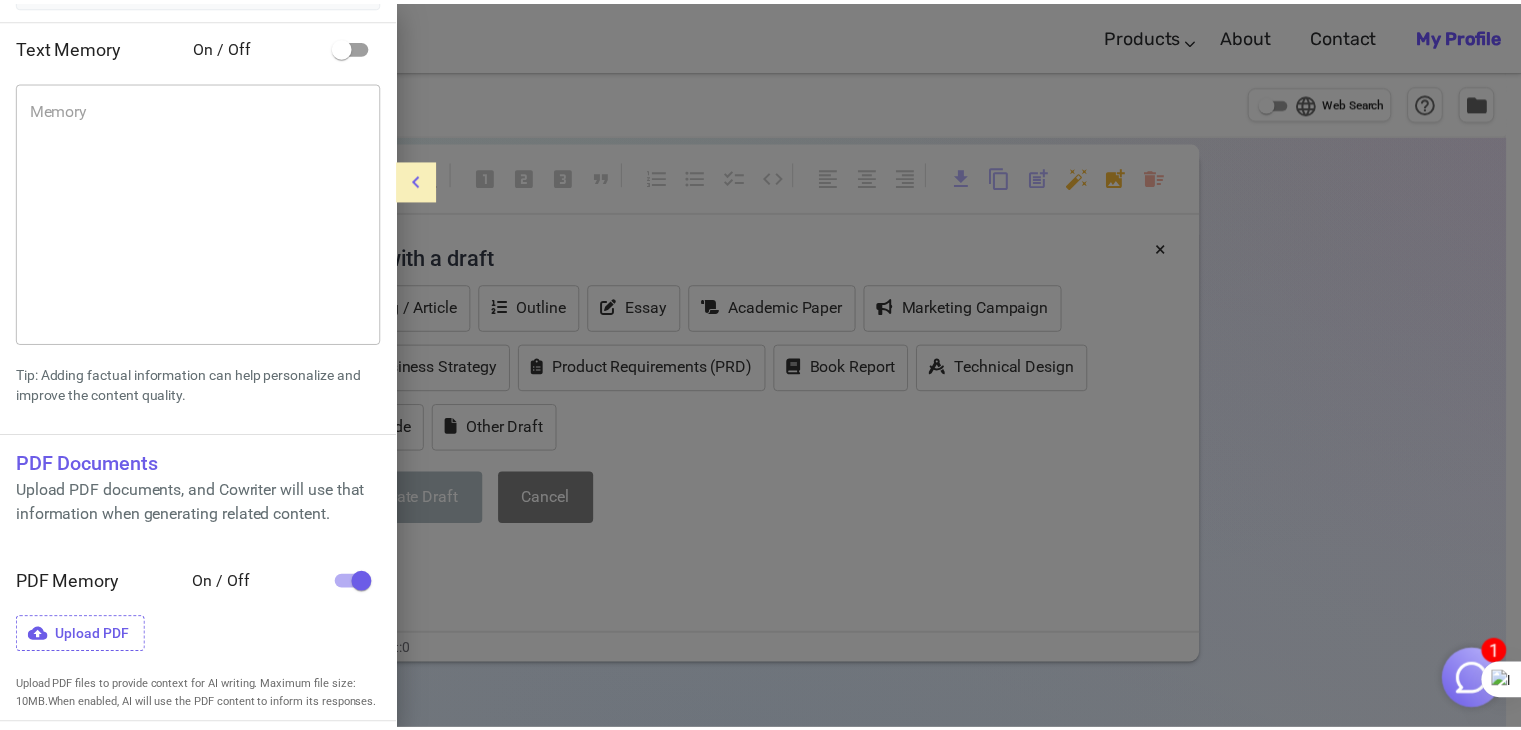 scroll, scrollTop: 172, scrollLeft: 0, axis: vertical 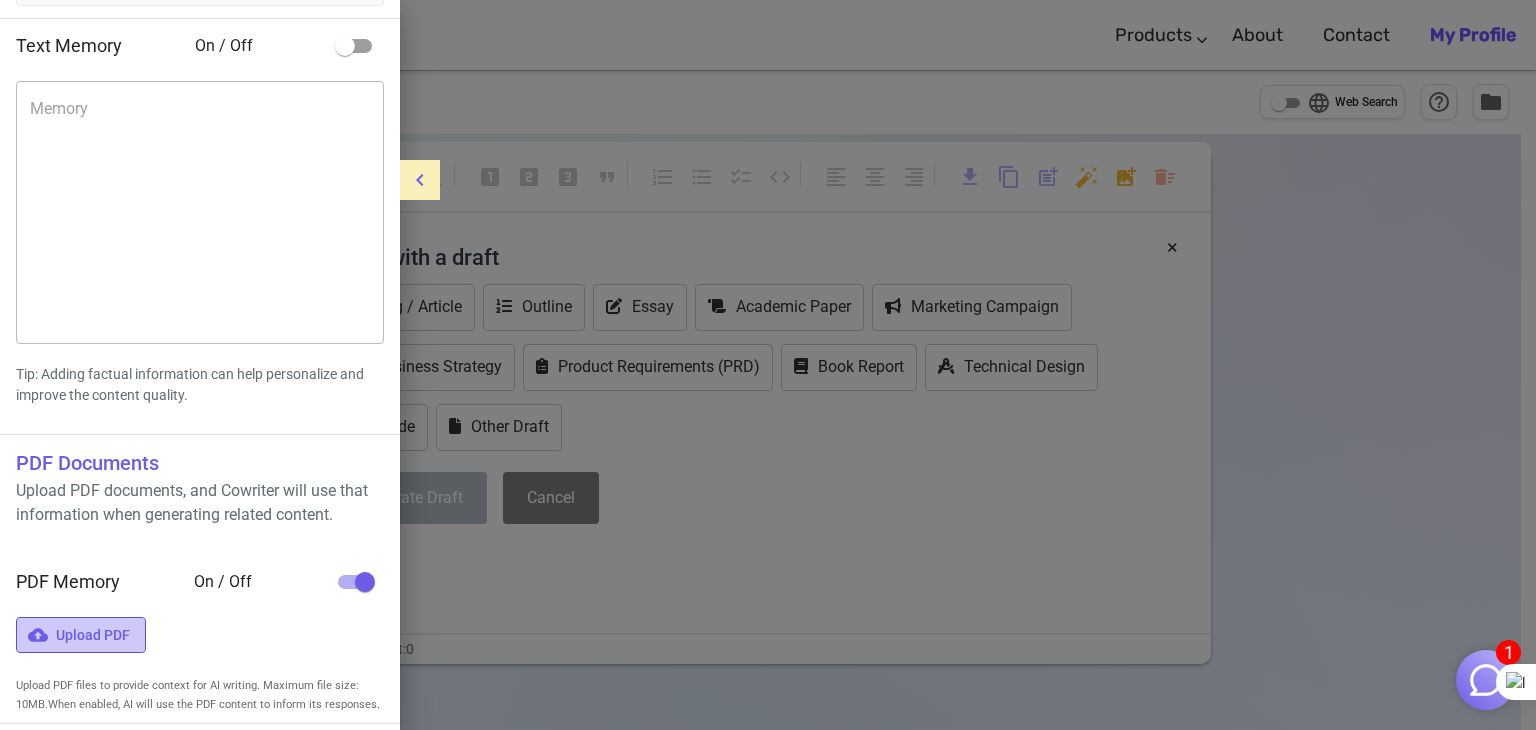 click on "Upload PDF" at bounding box center (81, 635) 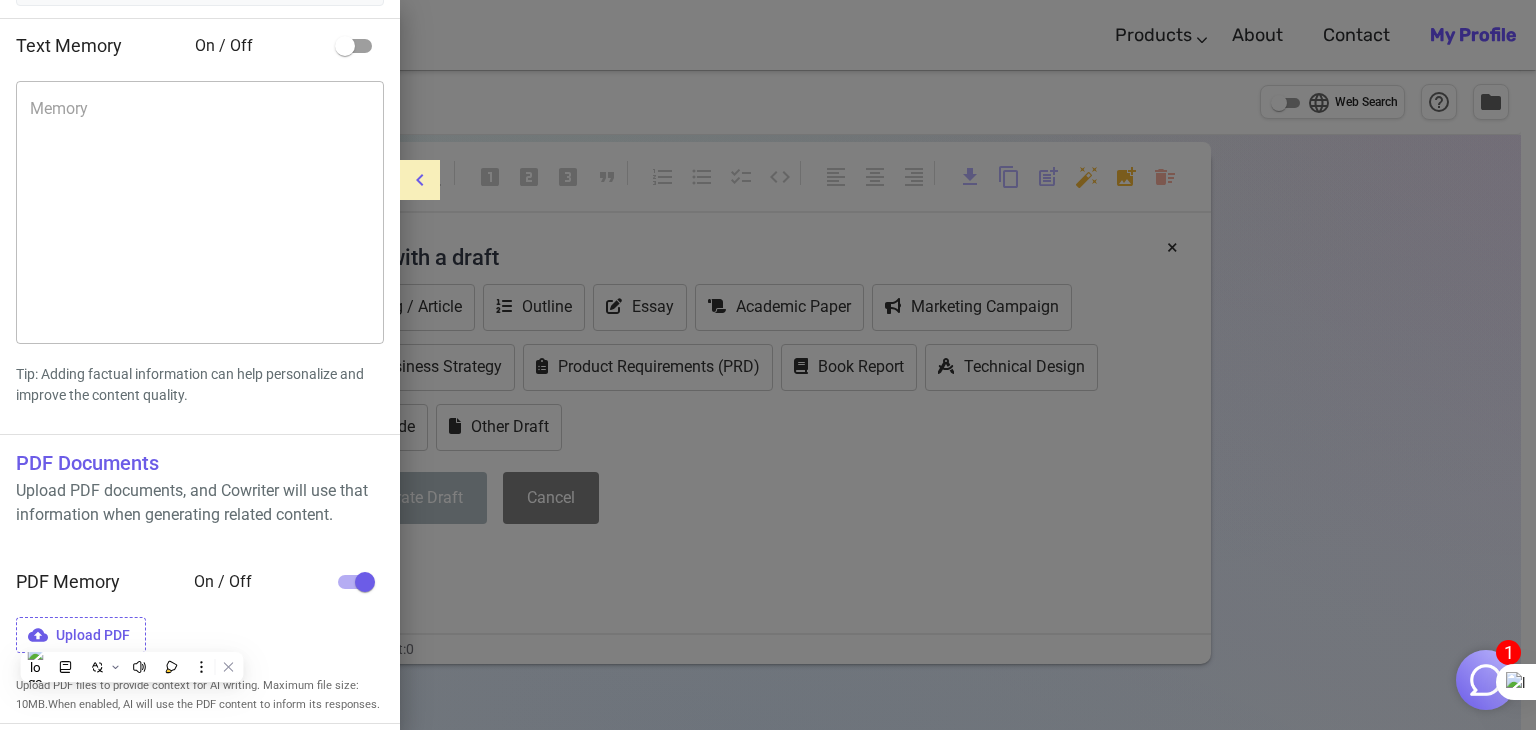 click at bounding box center [768, 365] 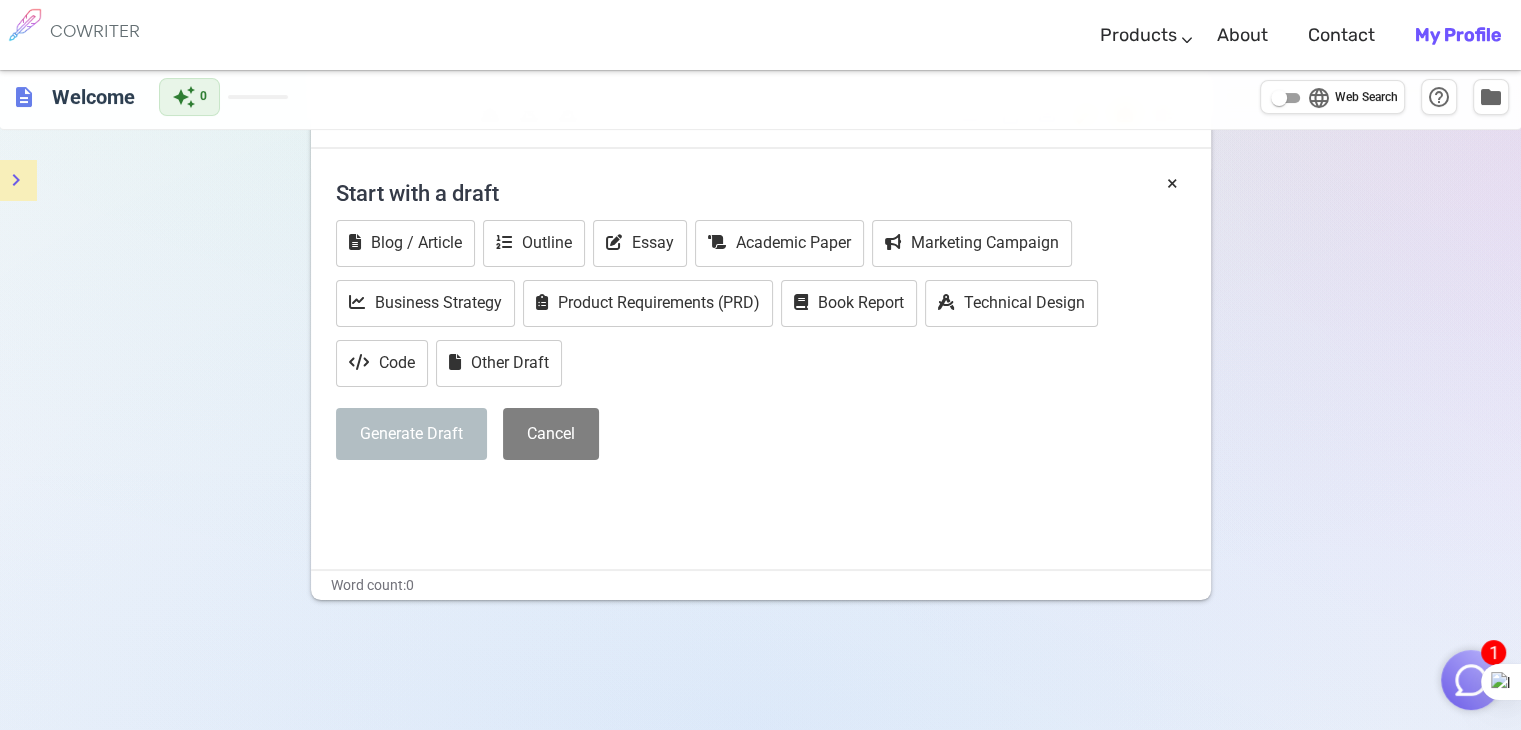 scroll, scrollTop: 63, scrollLeft: 0, axis: vertical 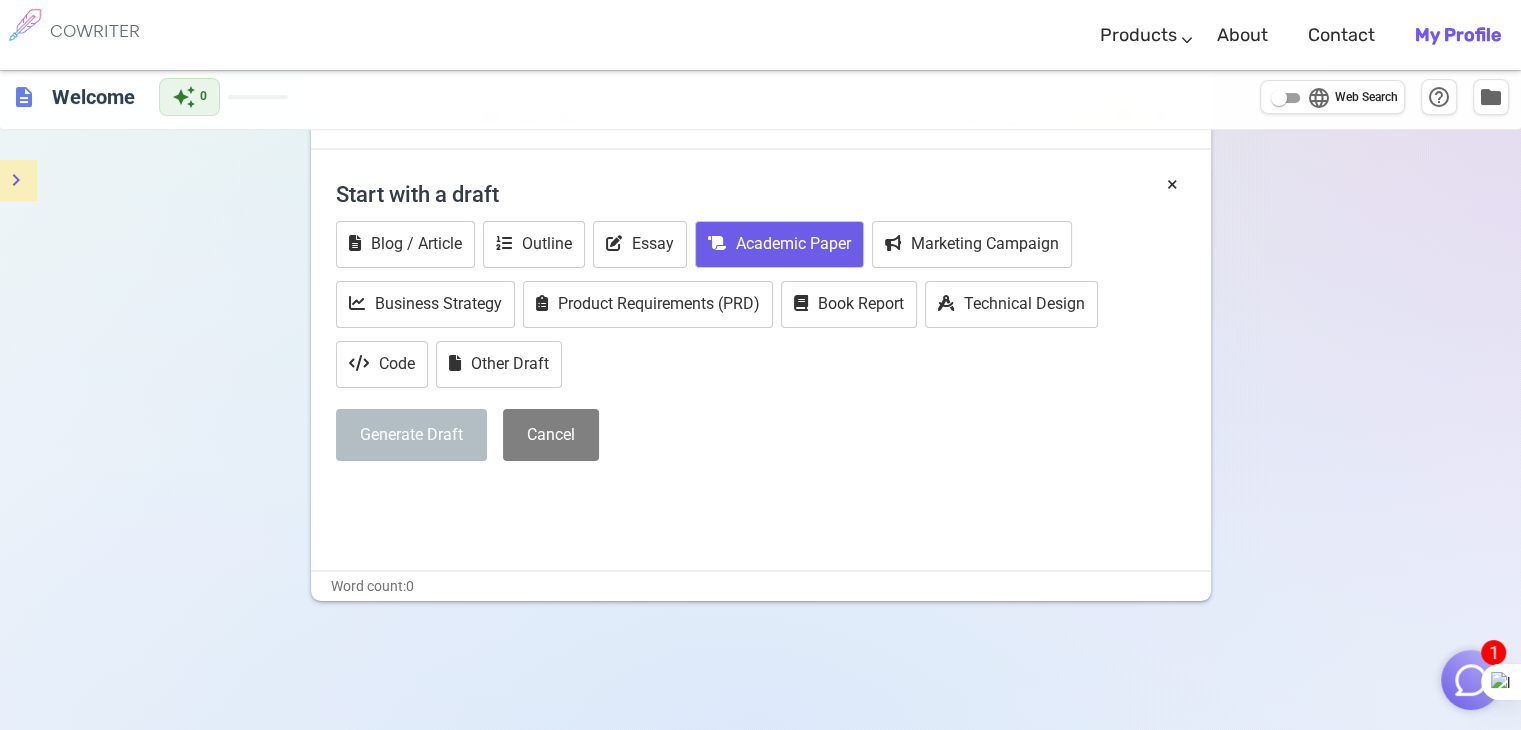 click on "Academic Paper" at bounding box center (779, 244) 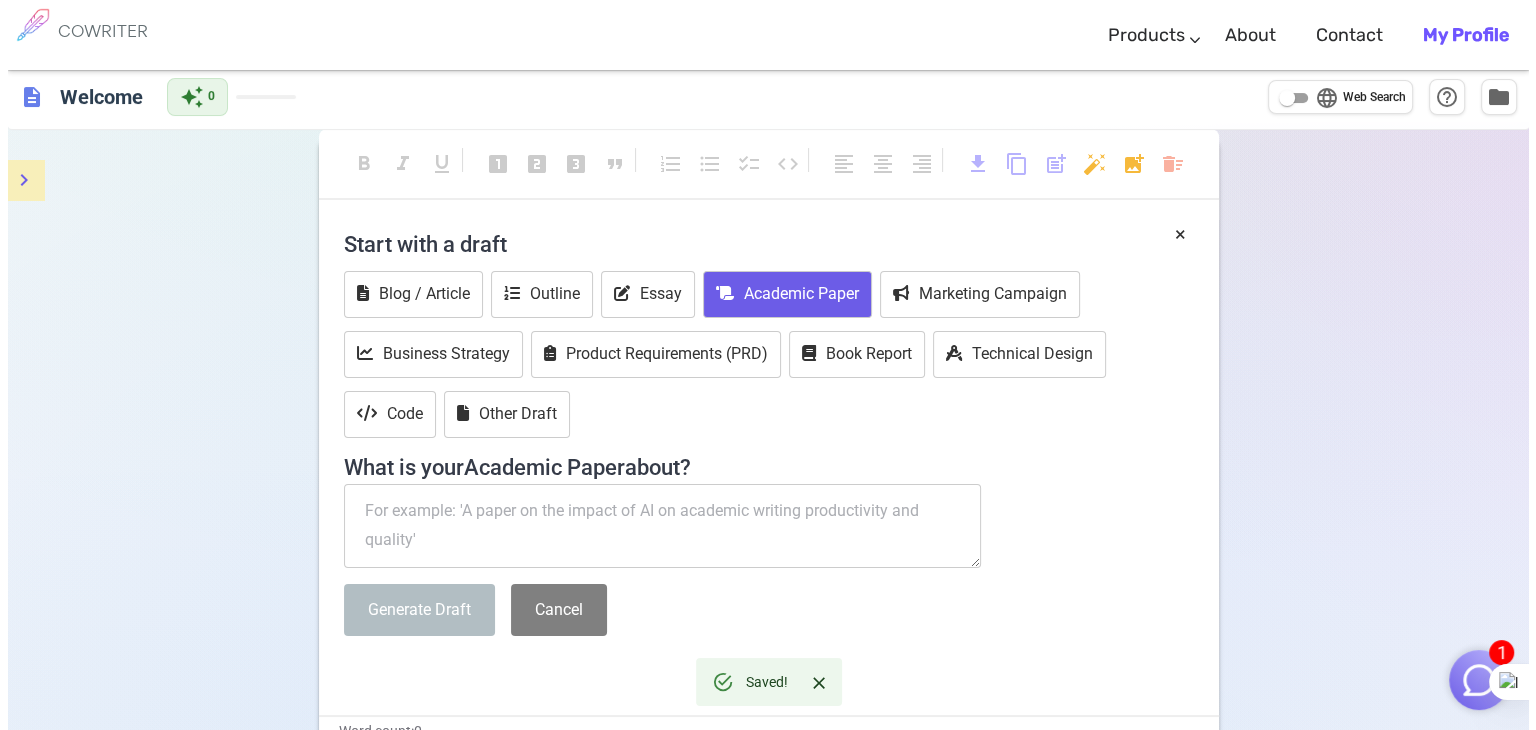 scroll, scrollTop: 0, scrollLeft: 0, axis: both 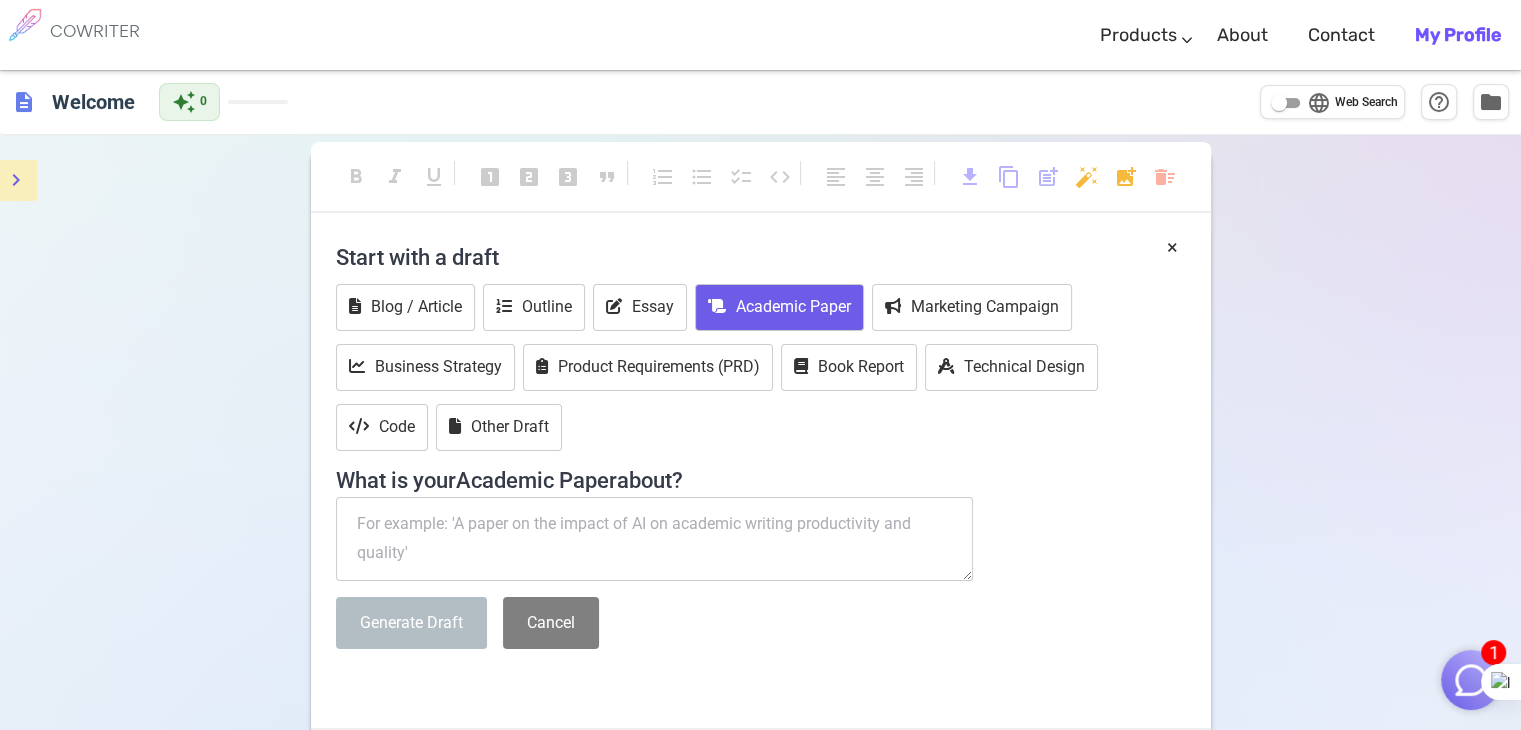 click at bounding box center (16, 180) 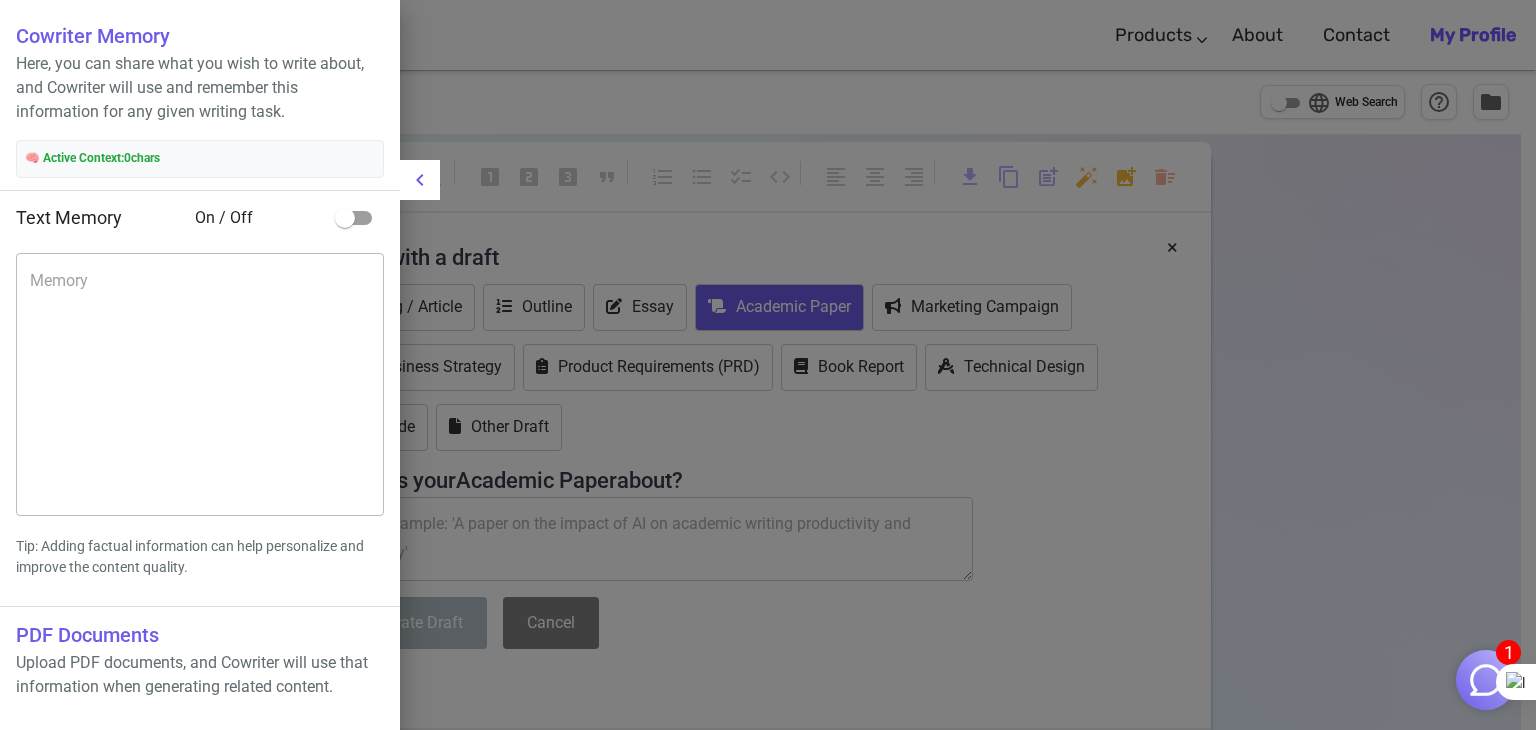 scroll, scrollTop: 172, scrollLeft: 0, axis: vertical 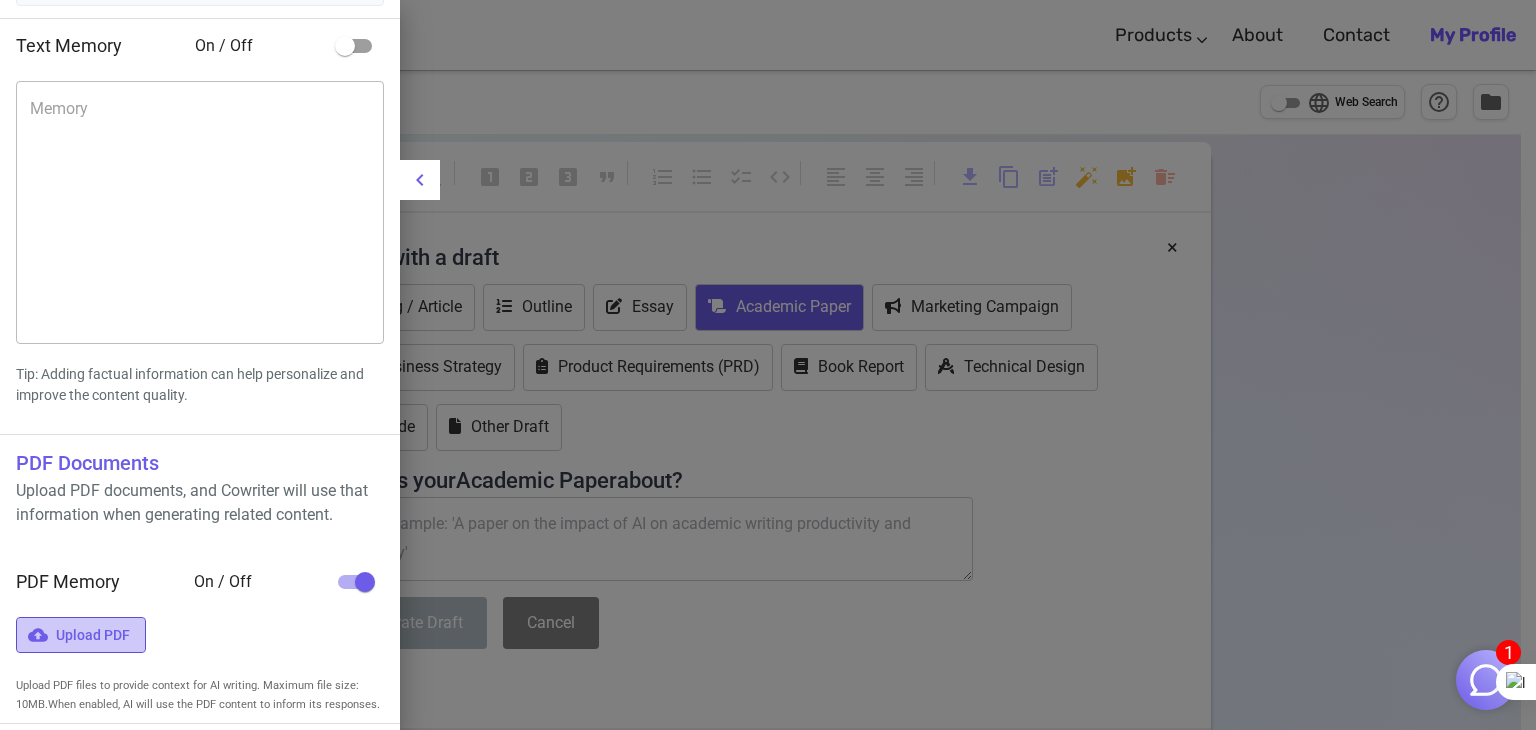 click on "Upload PDF" at bounding box center (81, 635) 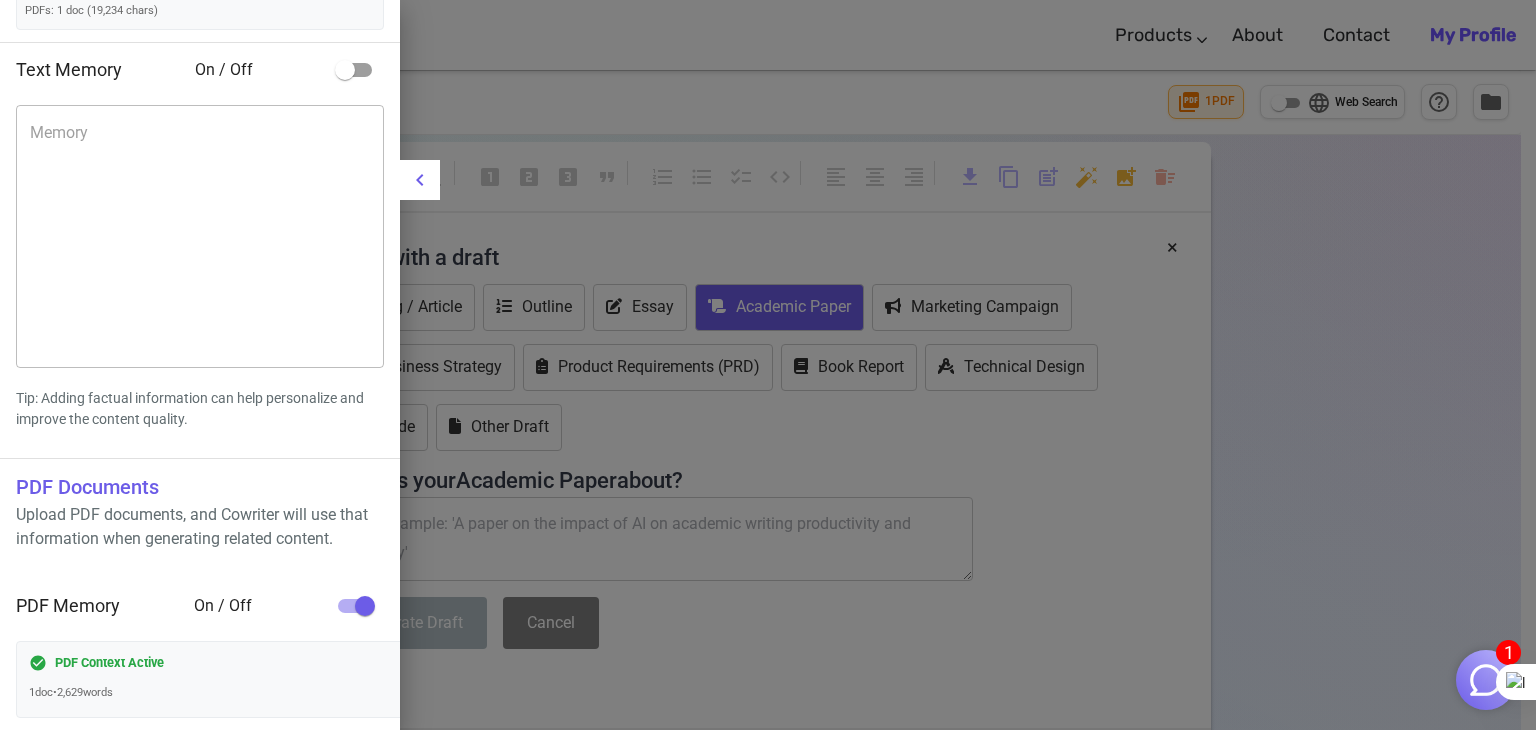 scroll, scrollTop: 391, scrollLeft: 0, axis: vertical 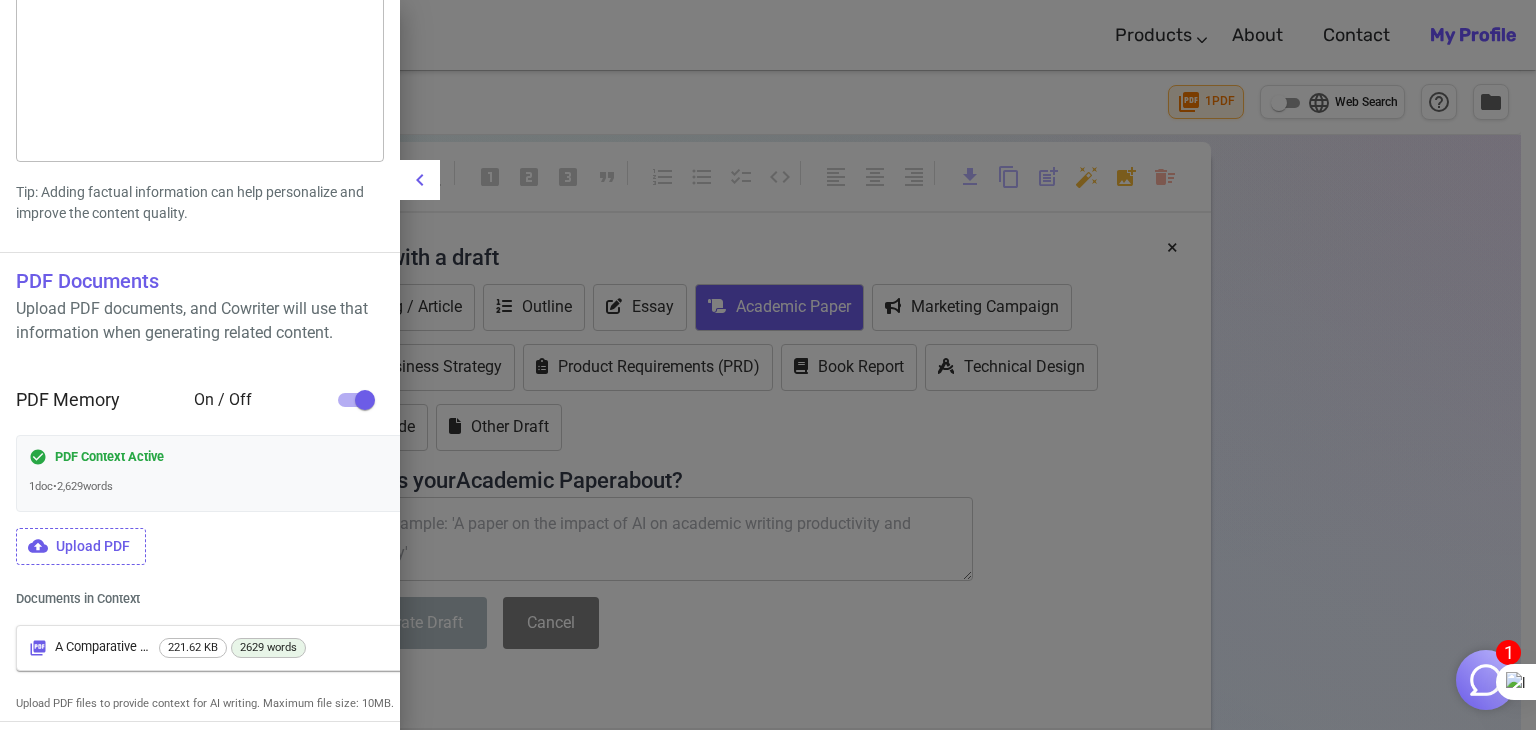 click on "A Comparative Analysis of Anti-Terrorism Law of UK and Pakistan (Autosaved)-1.pdf" at bounding box center [105, 647] 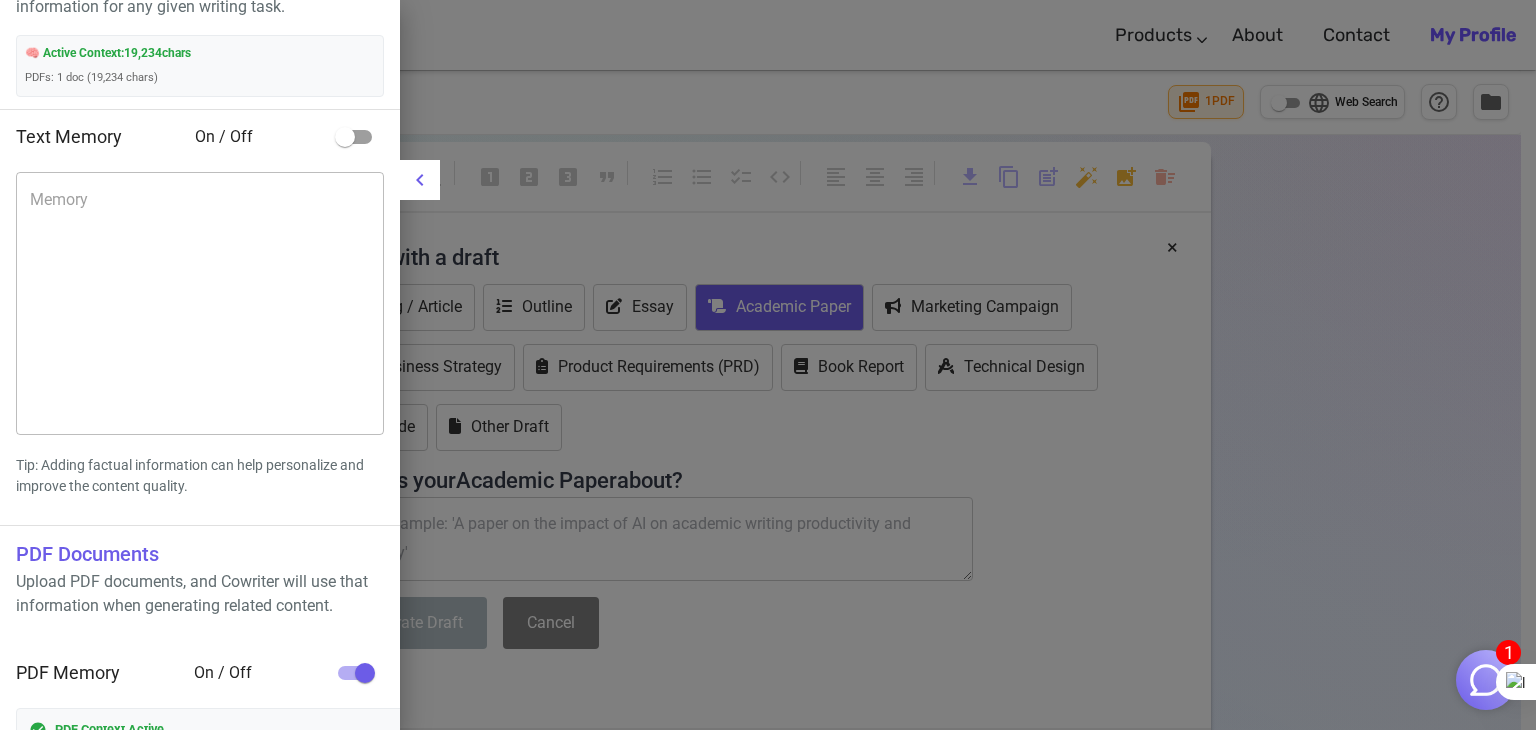 scroll, scrollTop: 0, scrollLeft: 0, axis: both 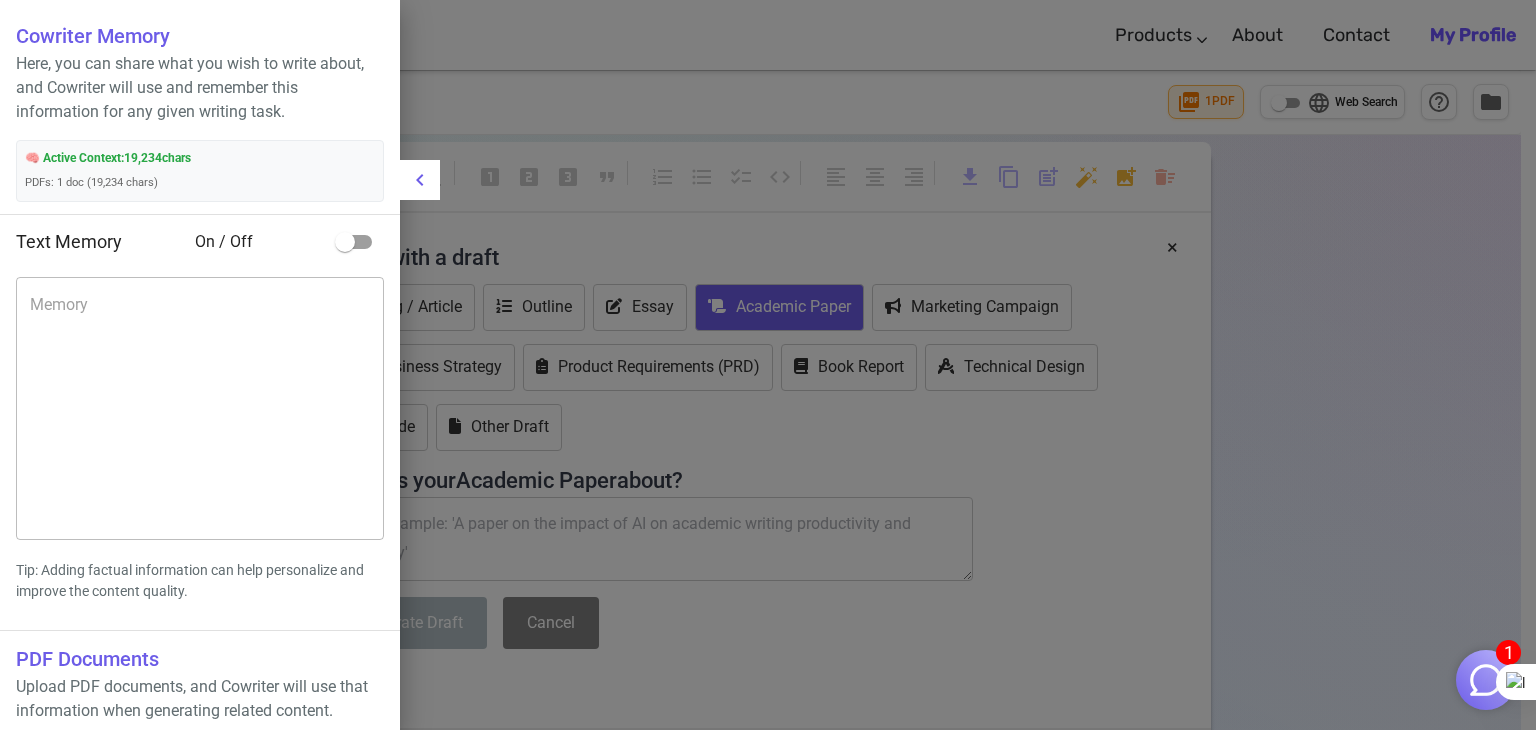 click on "🧠 Active Context:  19,234  chars PDFs: 1 doc (19,234 chars)" at bounding box center (200, 171) 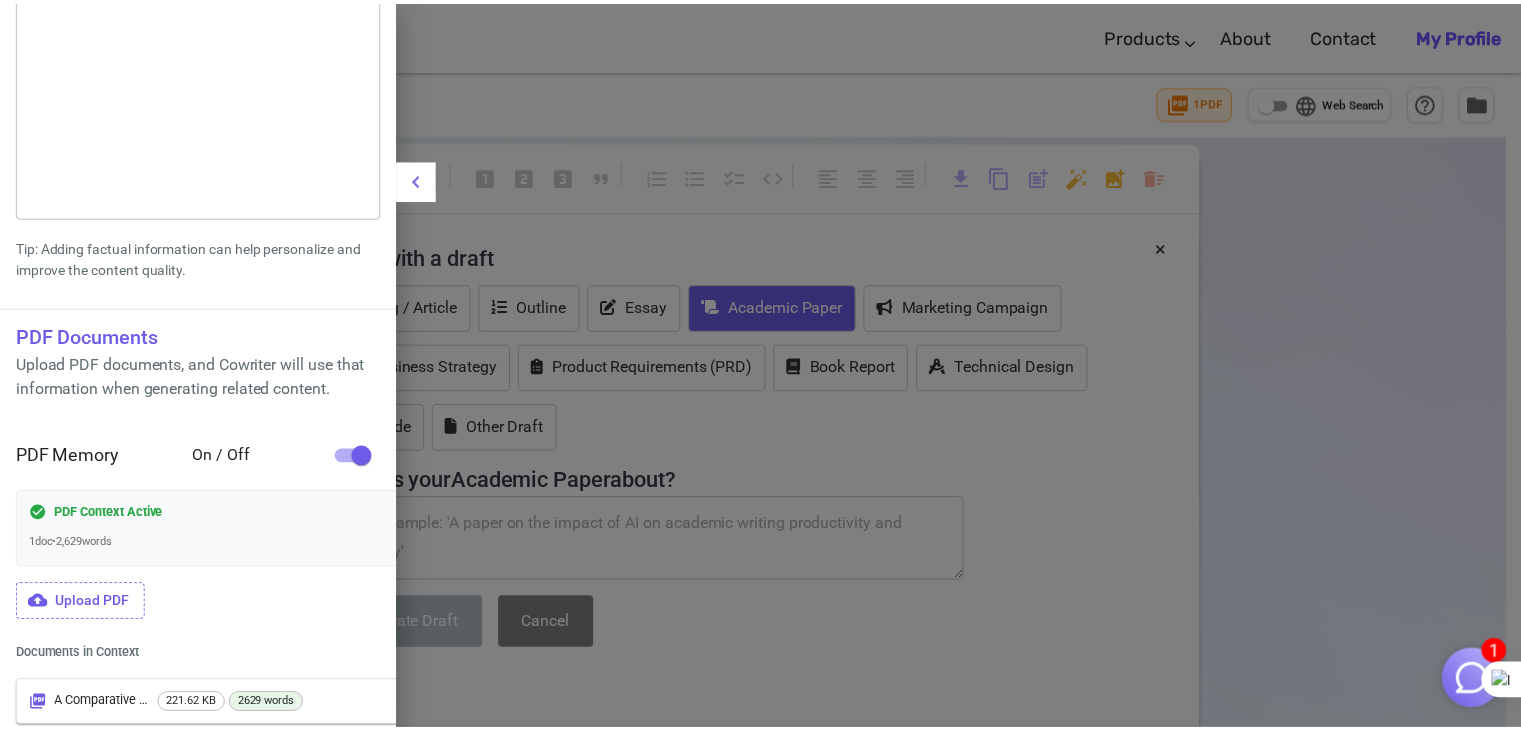 scroll, scrollTop: 391, scrollLeft: 0, axis: vertical 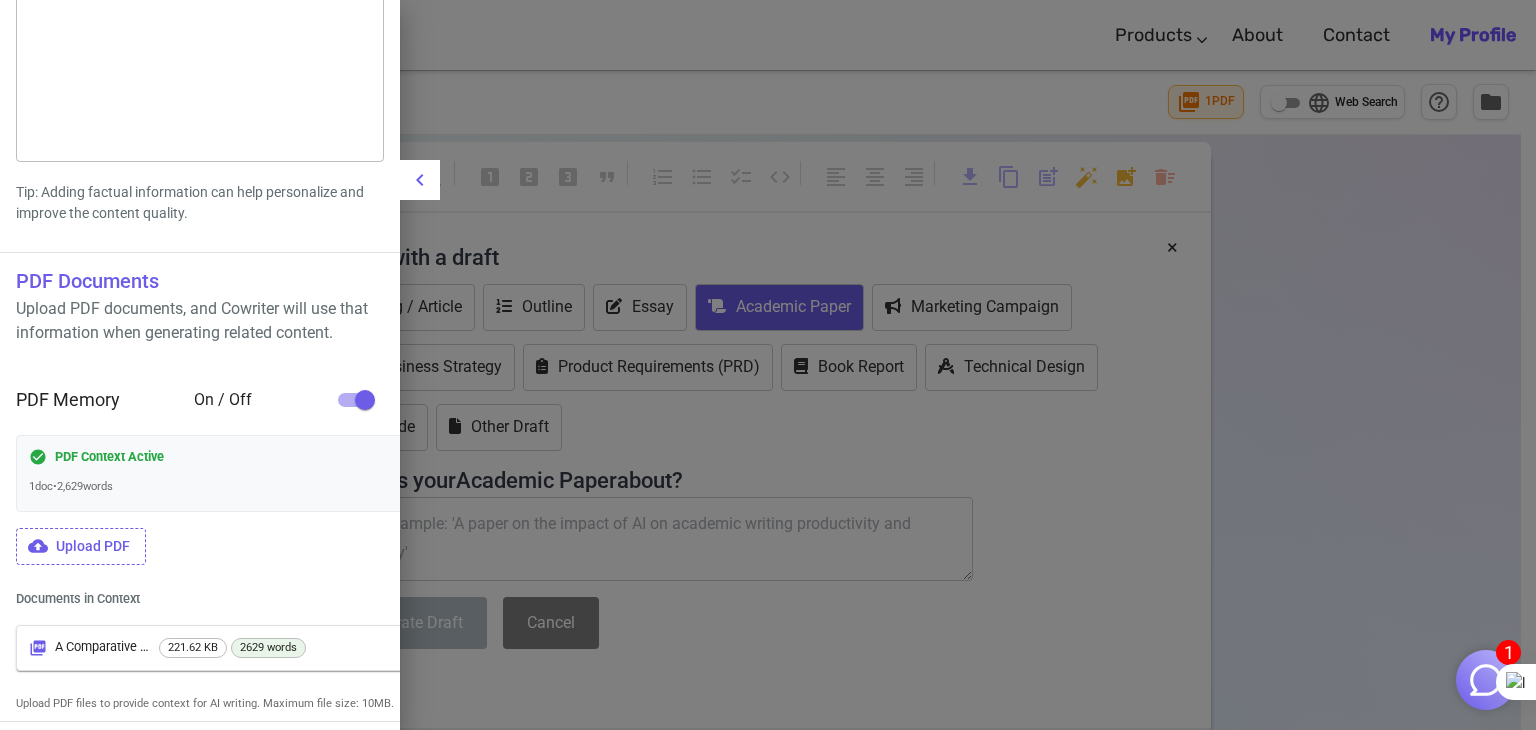 click on "A Comparative Analysis of Anti-Terrorism Law of UK and Pakistan (Autosaved)-1.pdf [FILE_SIZE] [WORD_COUNT]" at bounding box center [308, 648] 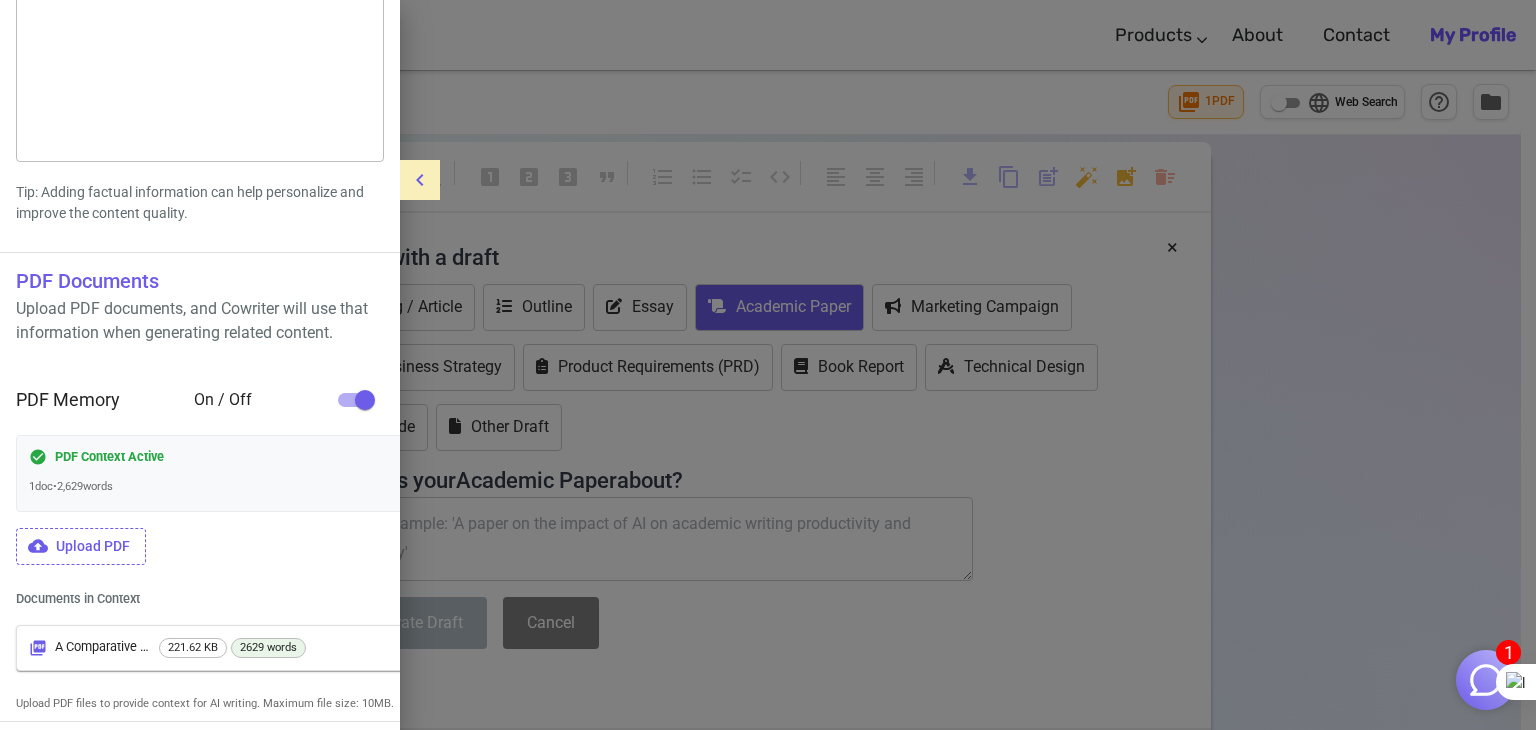 click at bounding box center [420, 180] 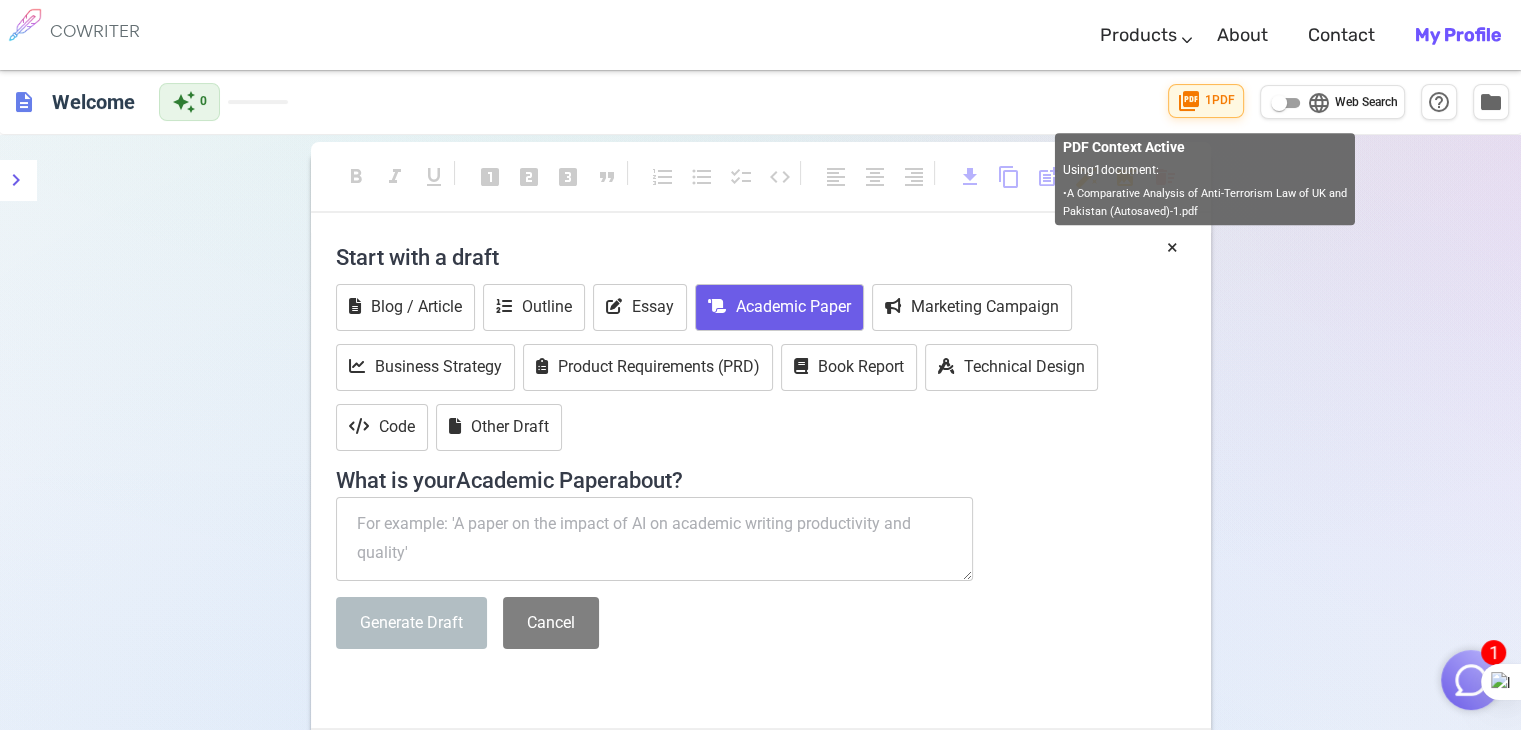 click on "picture_as_pdf" at bounding box center (1189, 101) 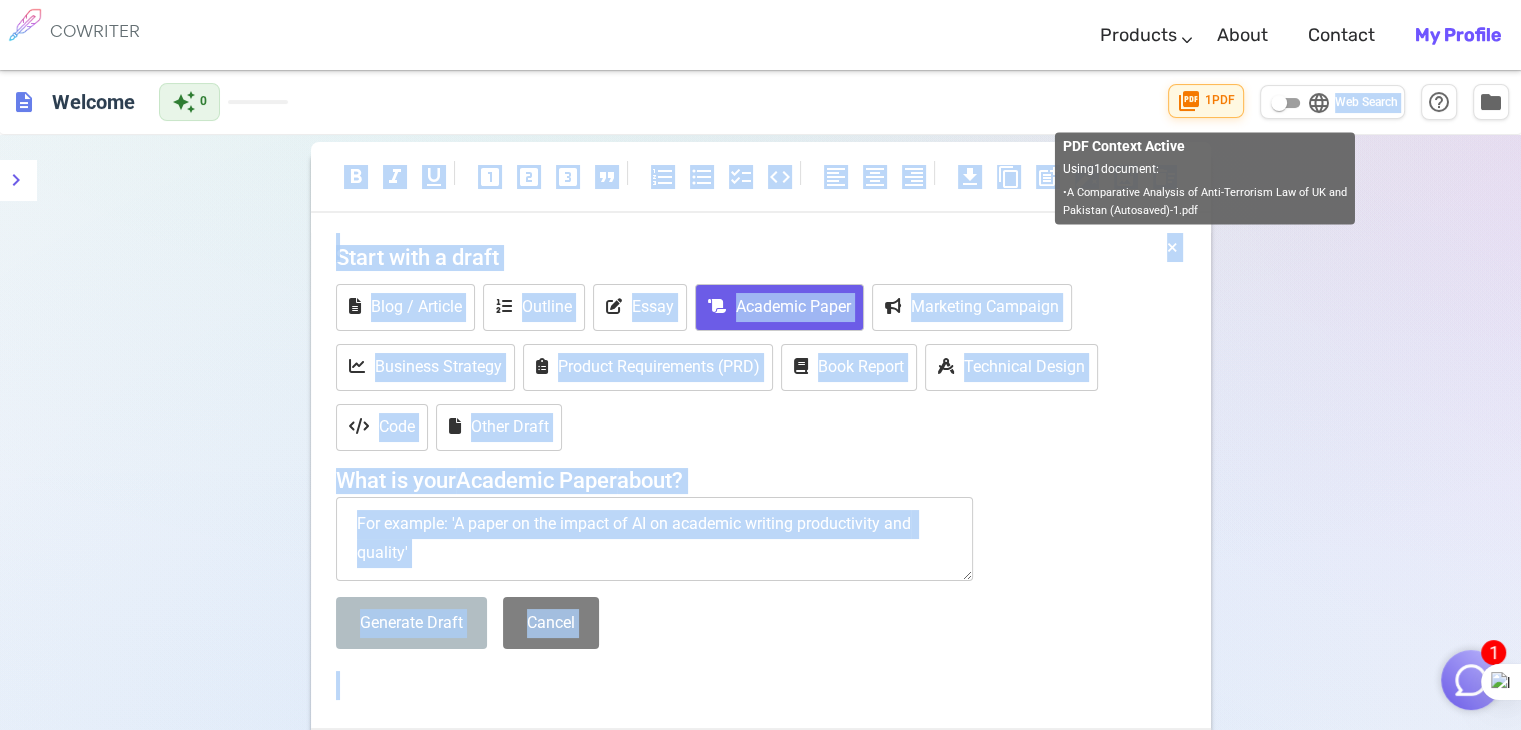 drag, startPoint x: 1189, startPoint y: 182, endPoint x: 1224, endPoint y: 114, distance: 76.47875 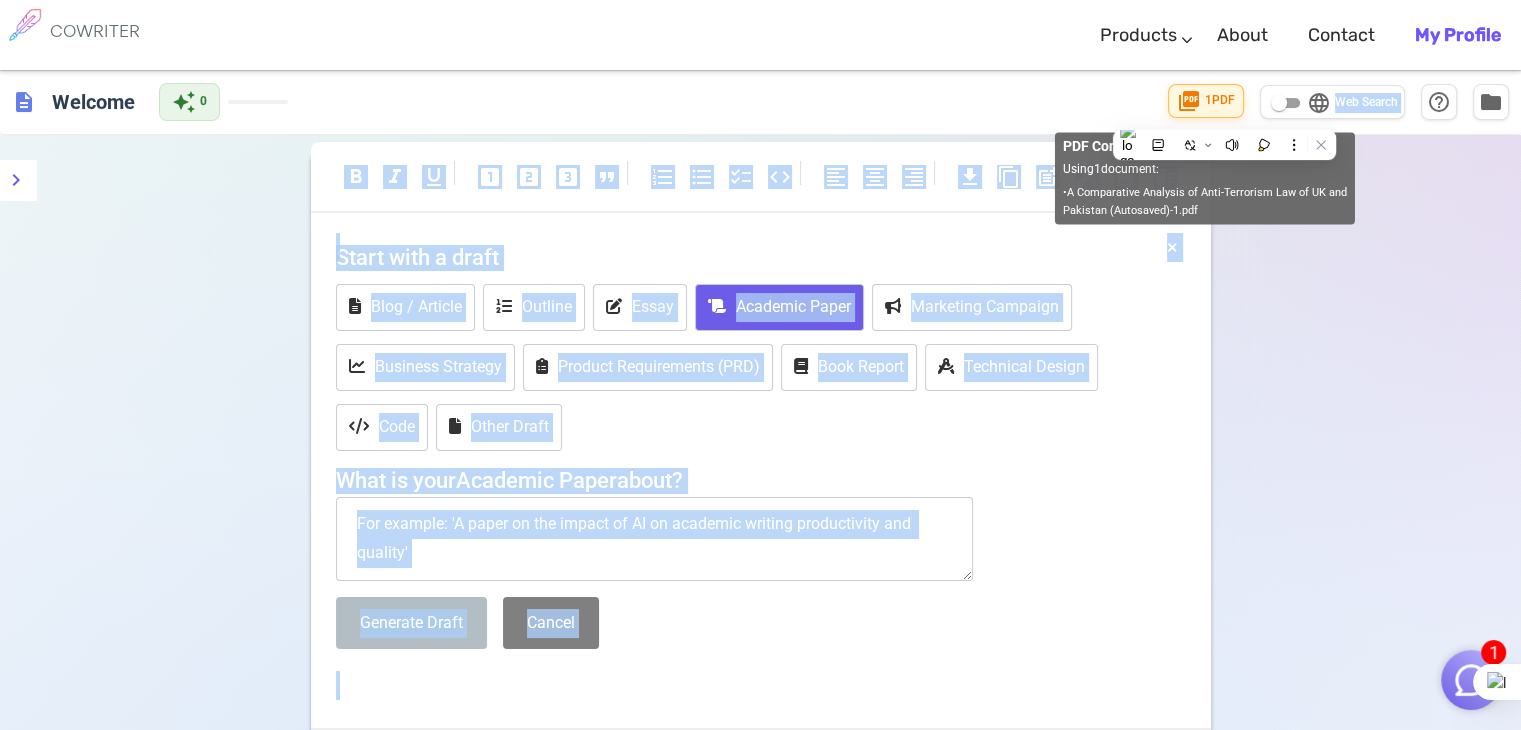 click on "picture_as_pdf 1  PDF" at bounding box center (1206, 101) 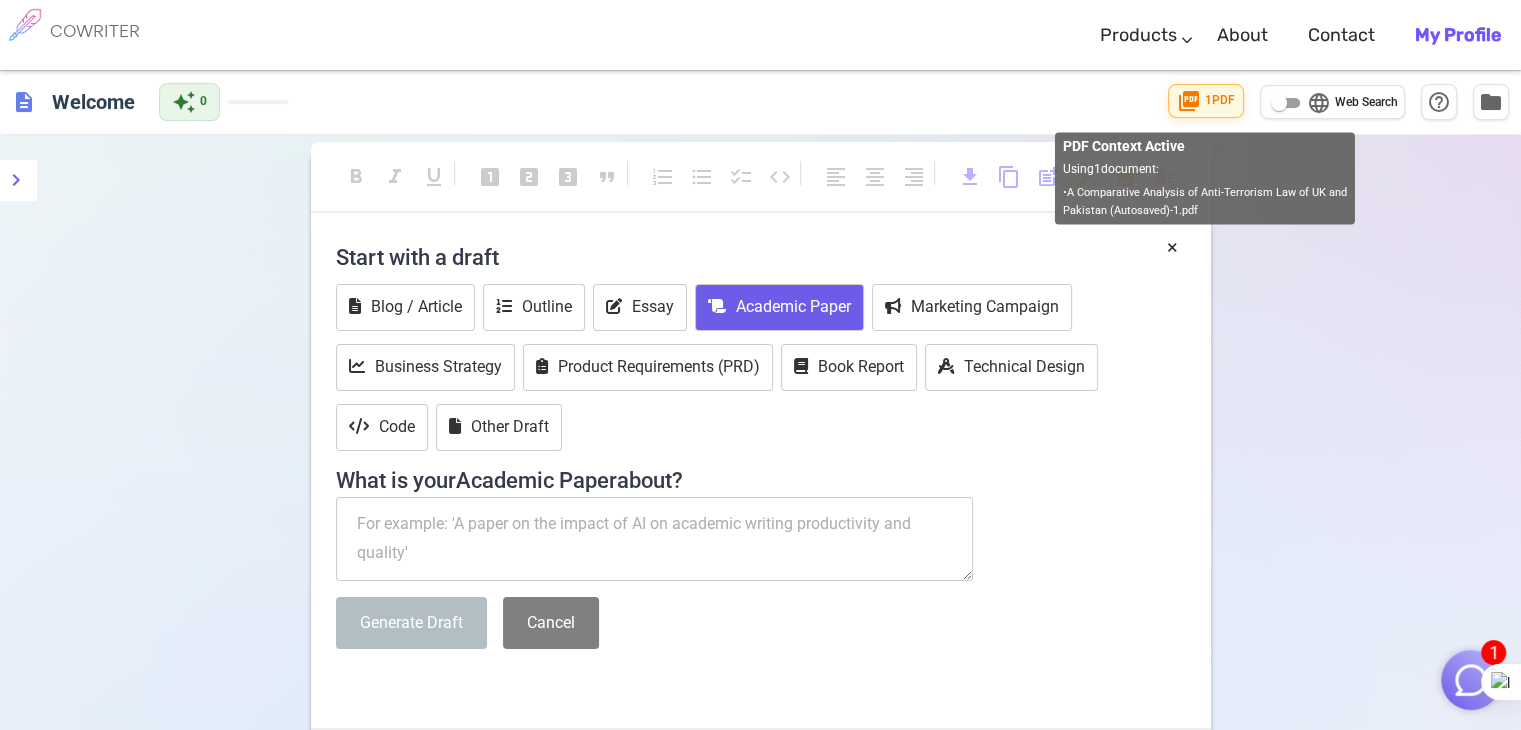 click on "picture_as_pdf 1  PDF" at bounding box center (1206, 101) 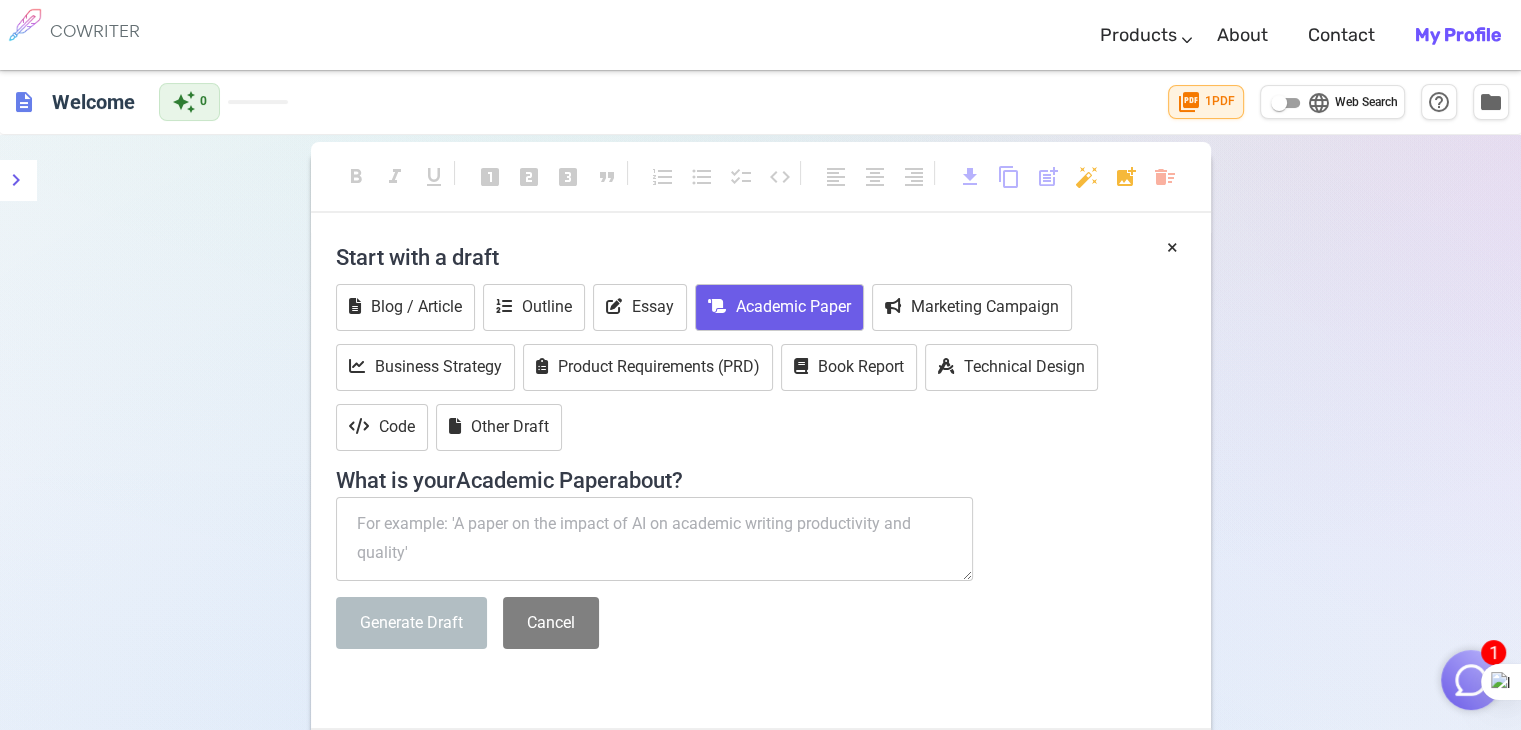 drag, startPoint x: 1224, startPoint y: 114, endPoint x: 1308, endPoint y: 102, distance: 84.85281 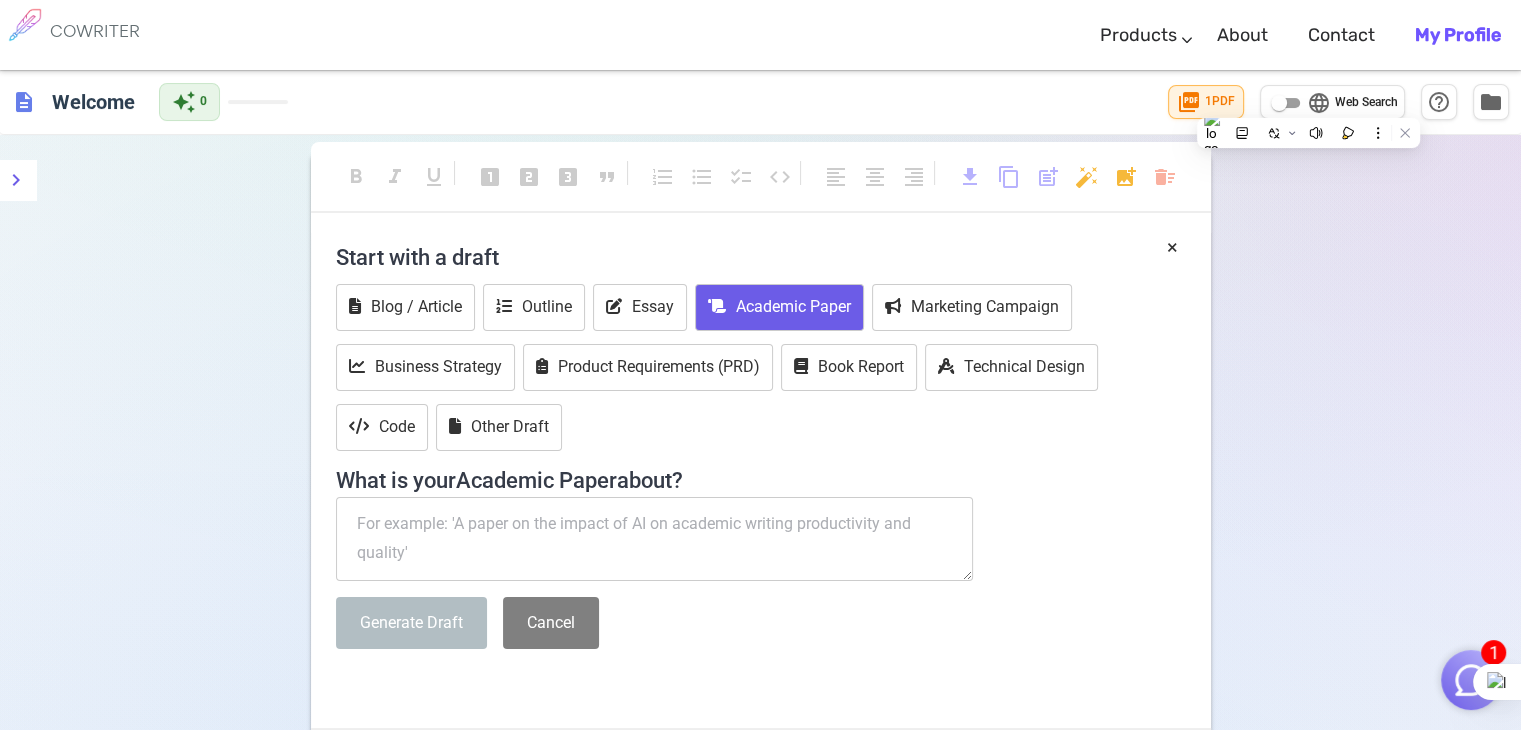 click on "language" at bounding box center [1319, 103] 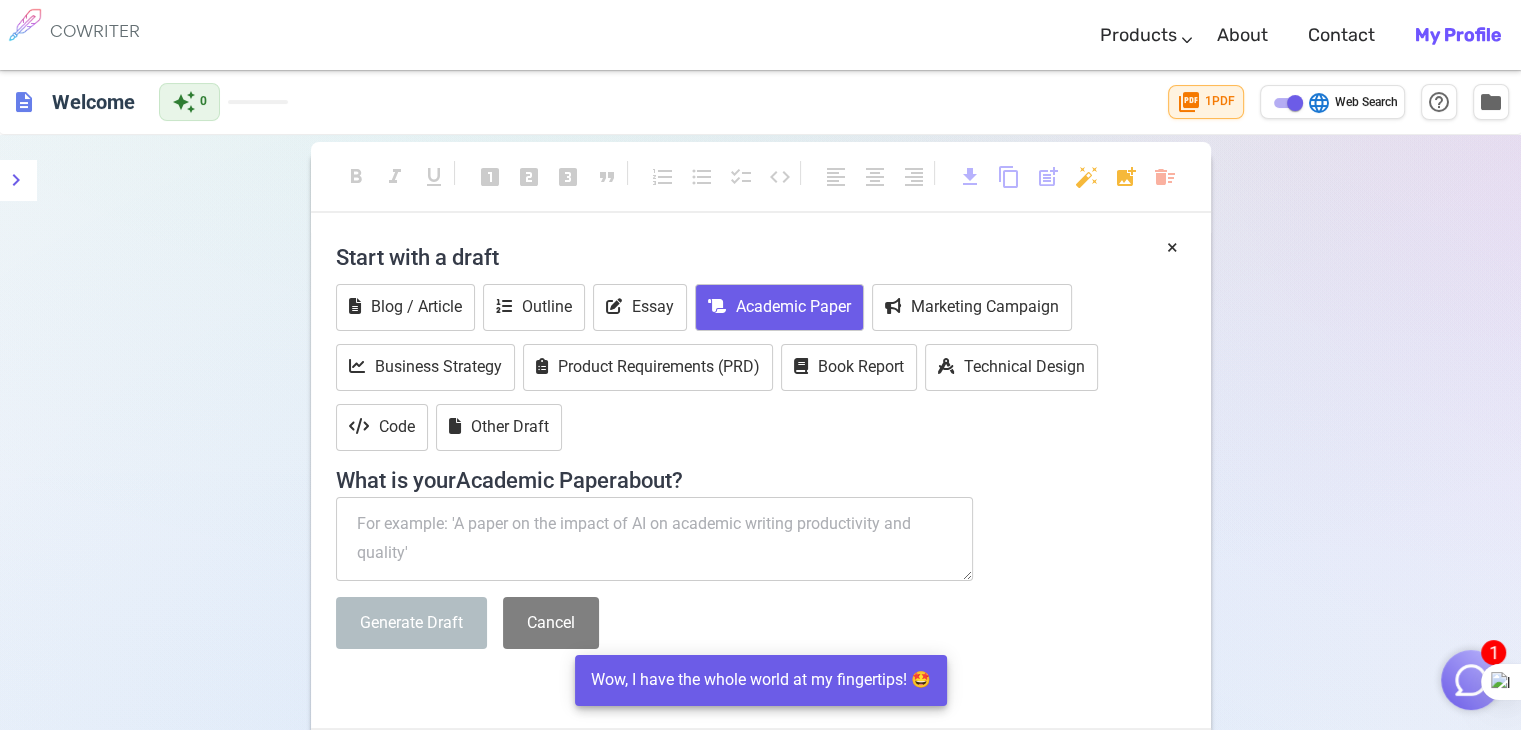 click on "description Welcome auto_awesome 0 picture_as_pdf 1  PDF language Web Search help_outline folder" at bounding box center (760, 102) 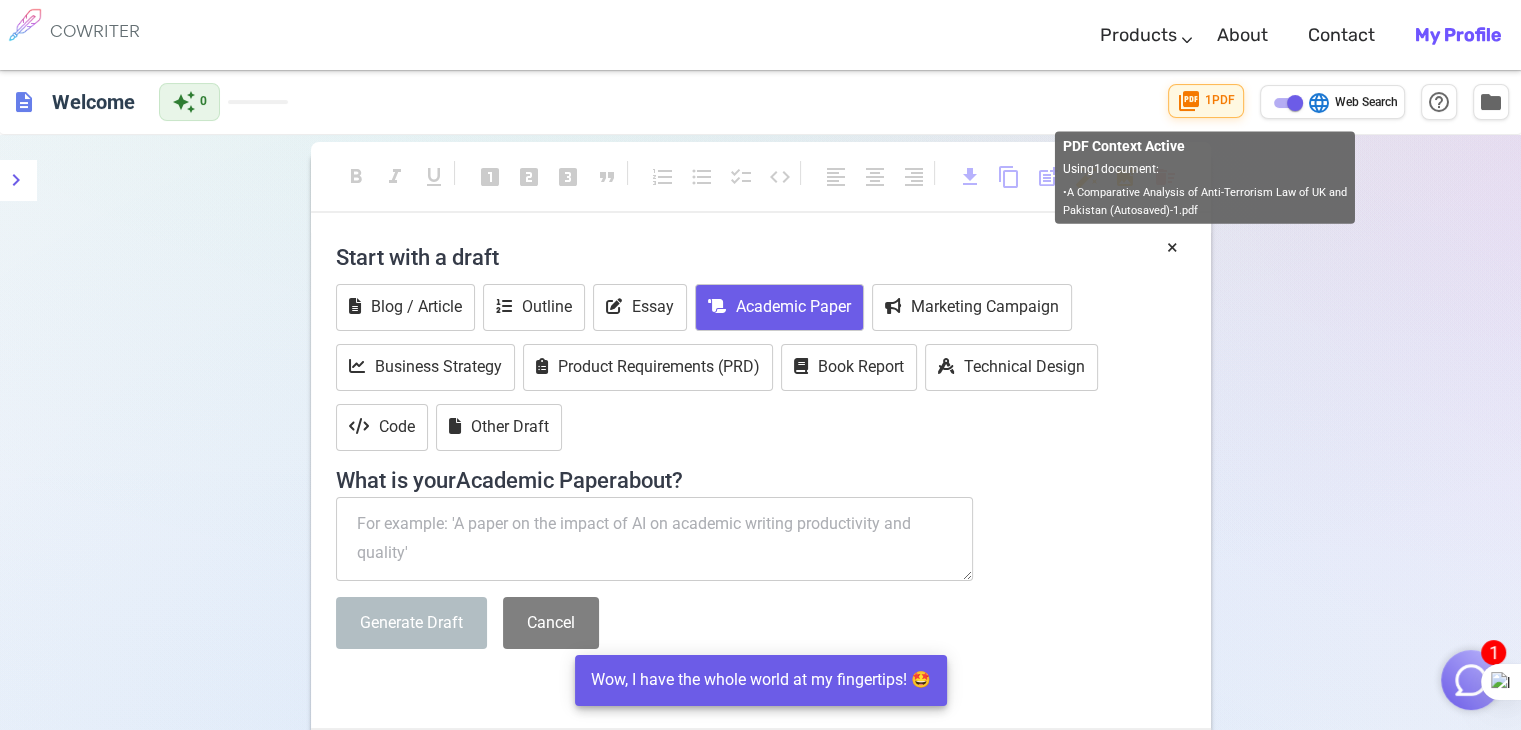 click on "1  PDF" at bounding box center [1220, 101] 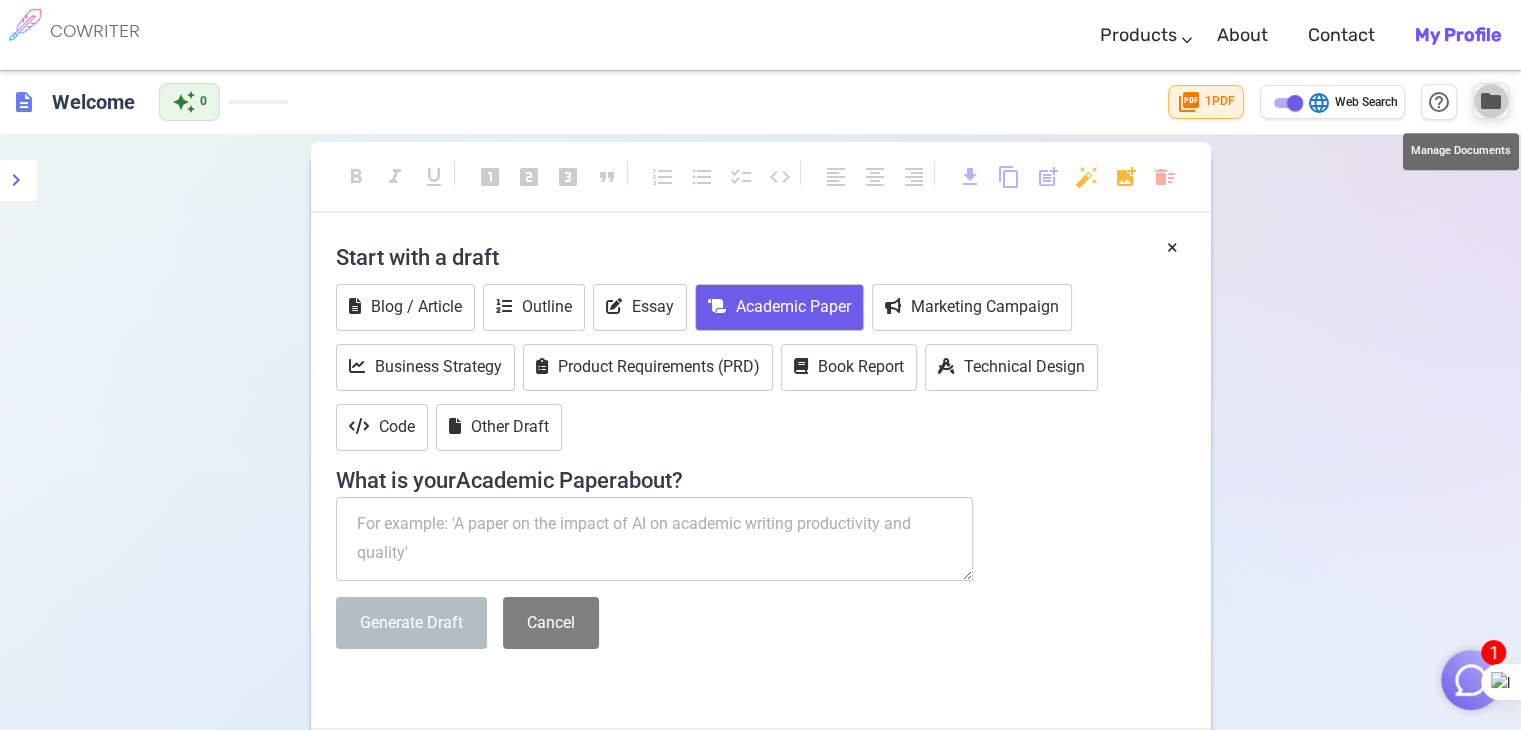 click on "folder" at bounding box center (1491, 101) 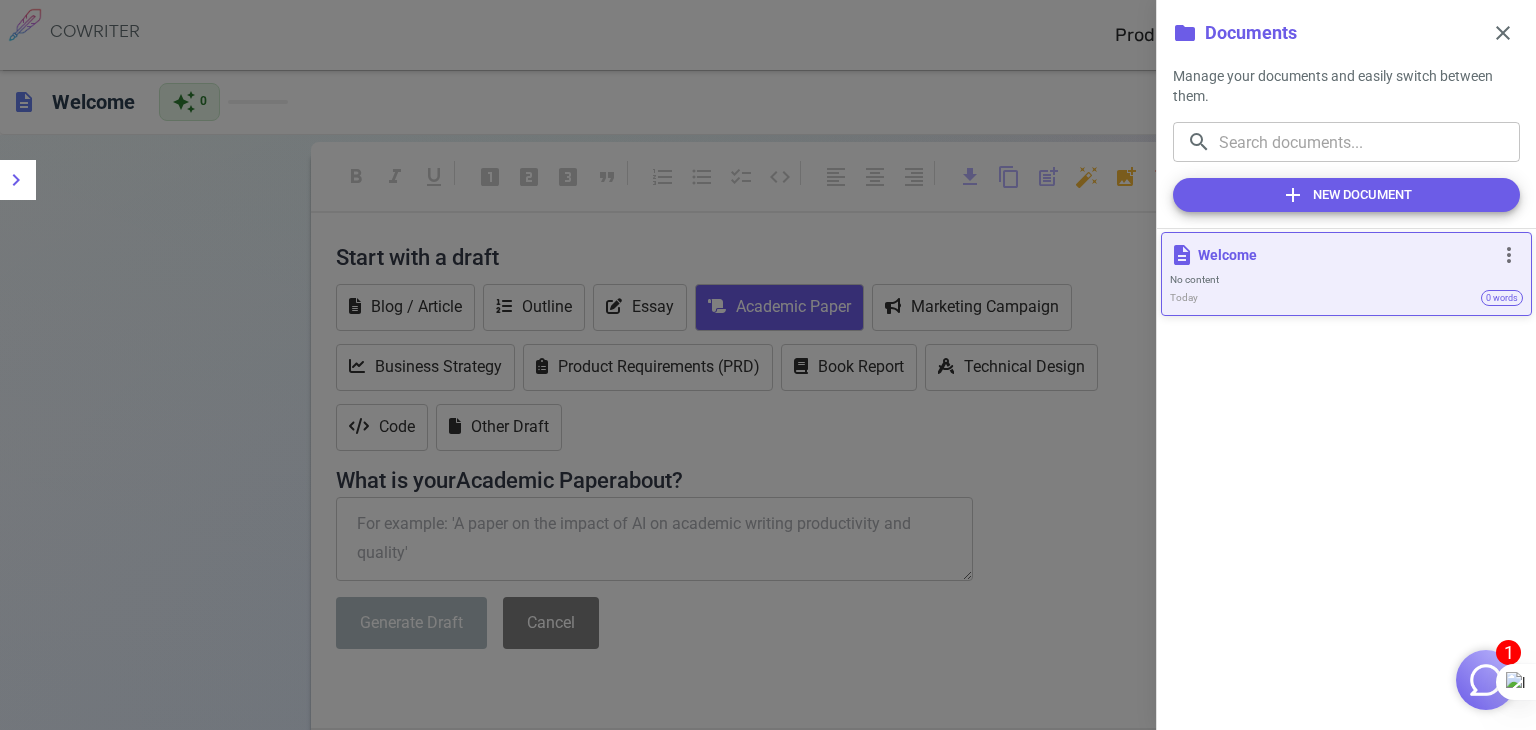 click on "No content" at bounding box center (1346, 279) 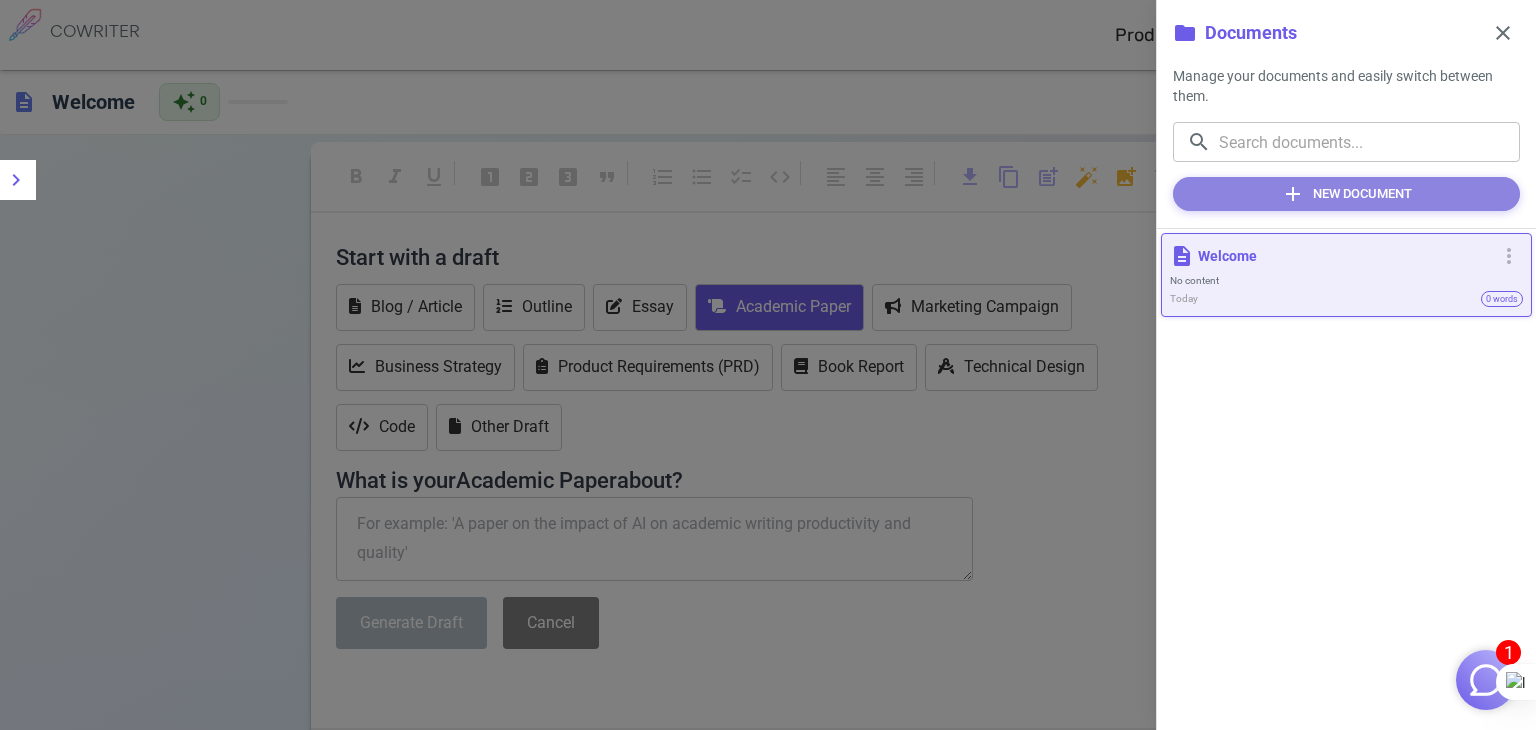 click on "add New Document" at bounding box center (1346, 194) 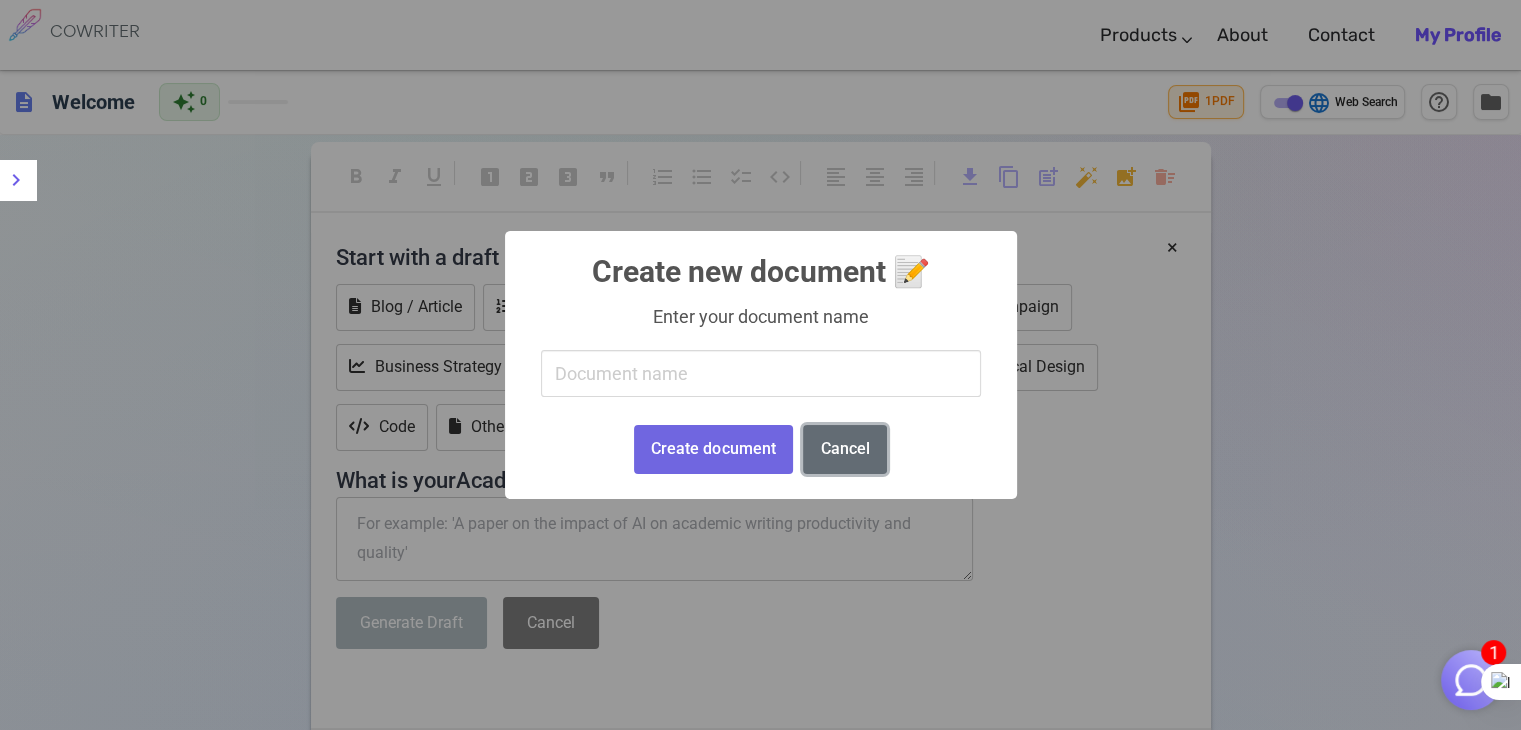 click on "Cancel" at bounding box center (845, 449) 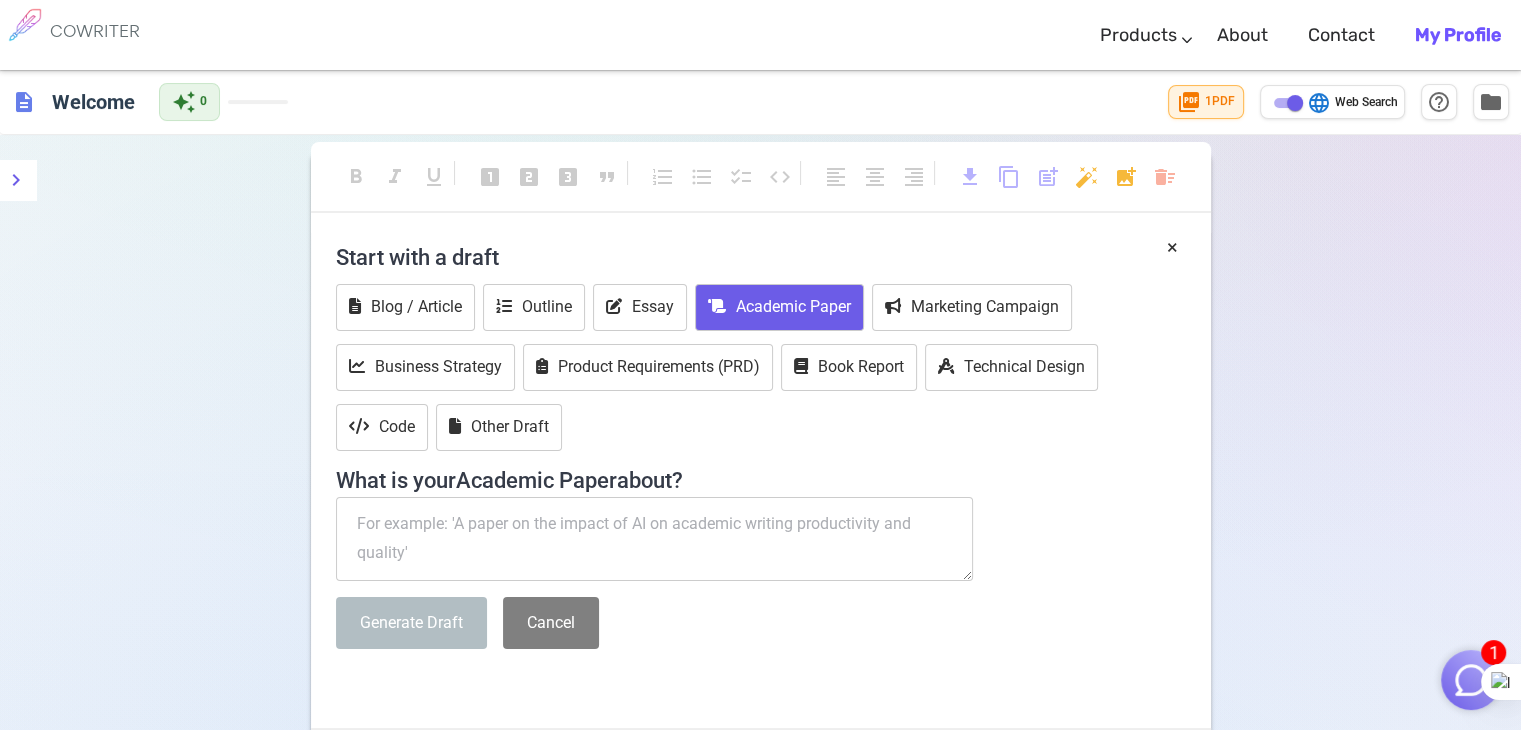 click at bounding box center (655, 539) 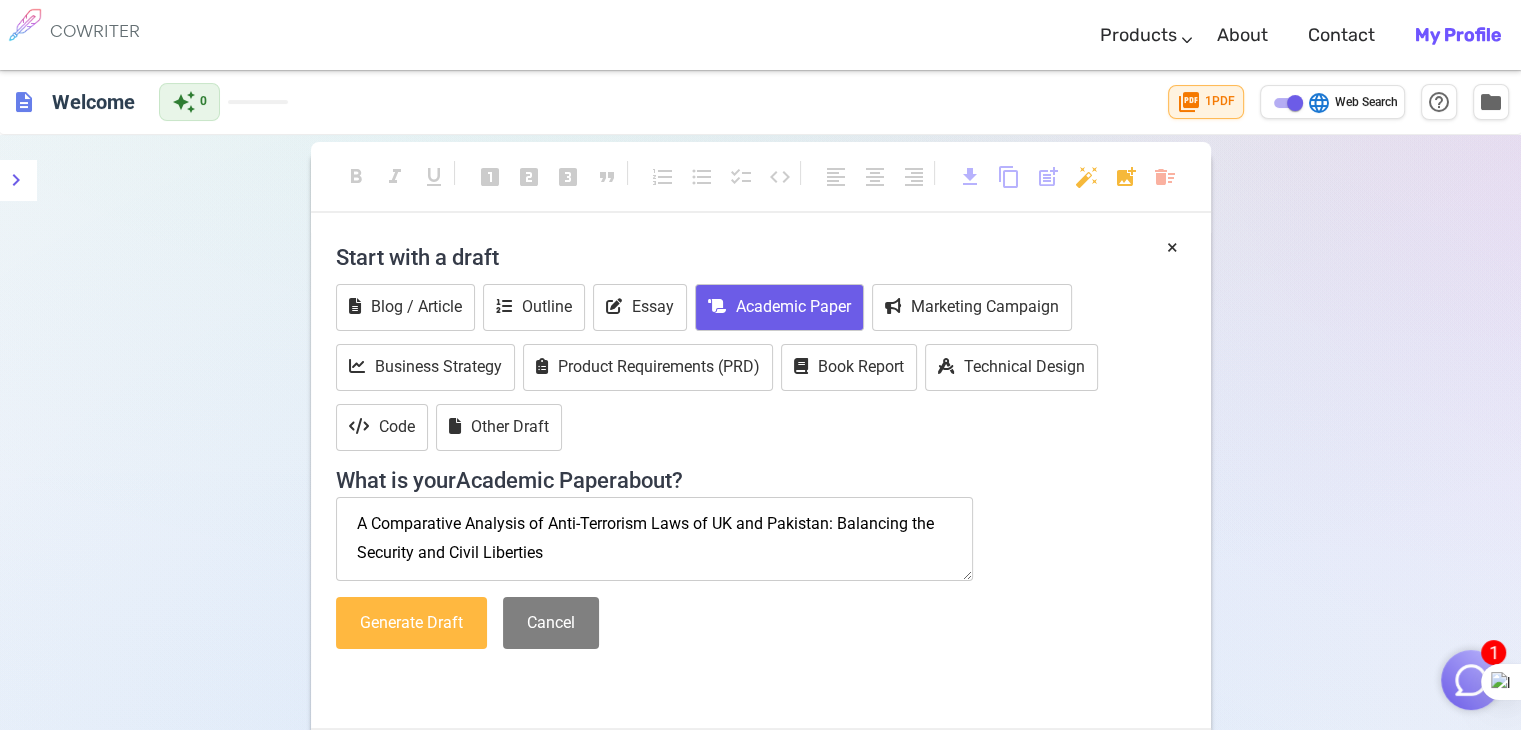 type on "A Comparative Analysis of Anti-Terrorism Laws of UK and Pakistan: Balancing the Security and Civil Liberties" 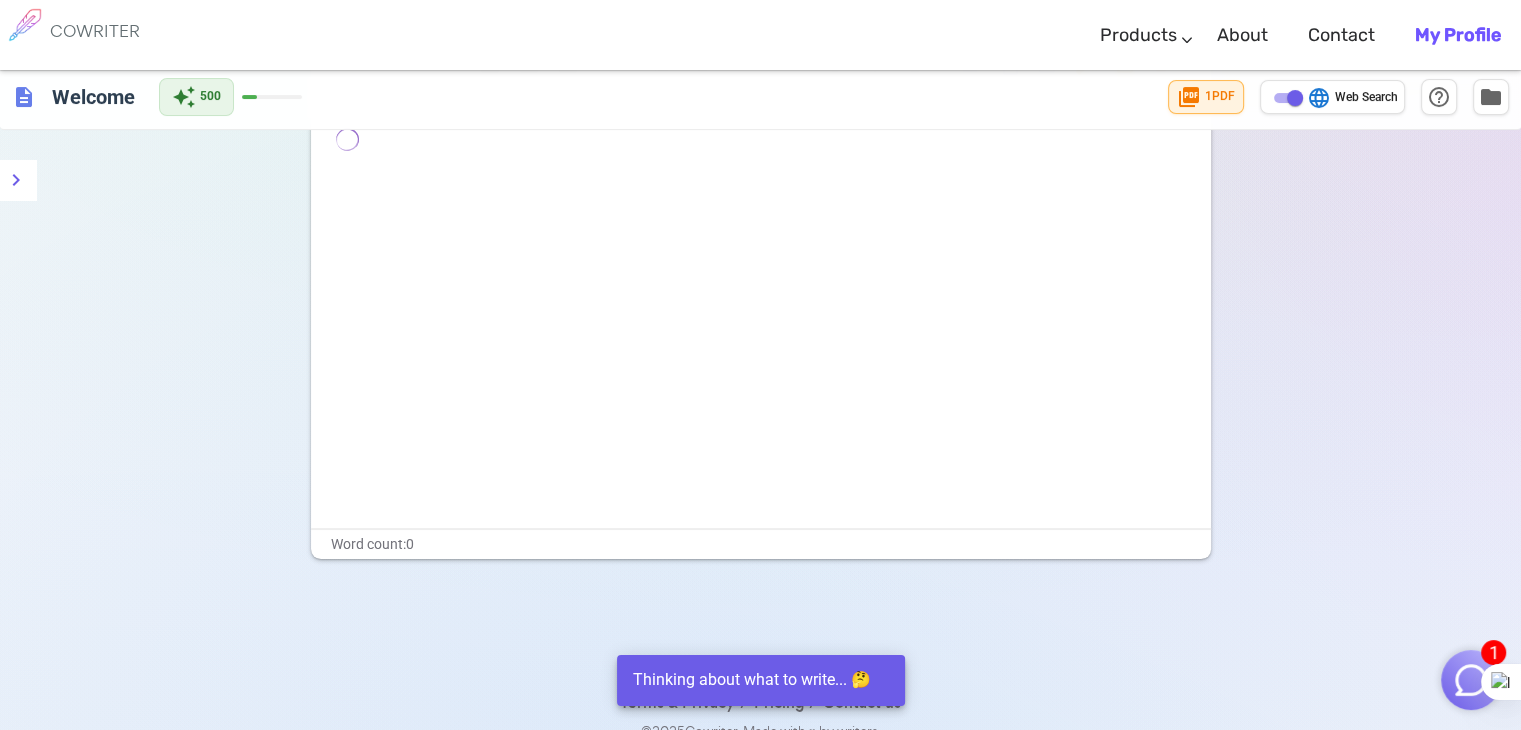 scroll, scrollTop: 115, scrollLeft: 0, axis: vertical 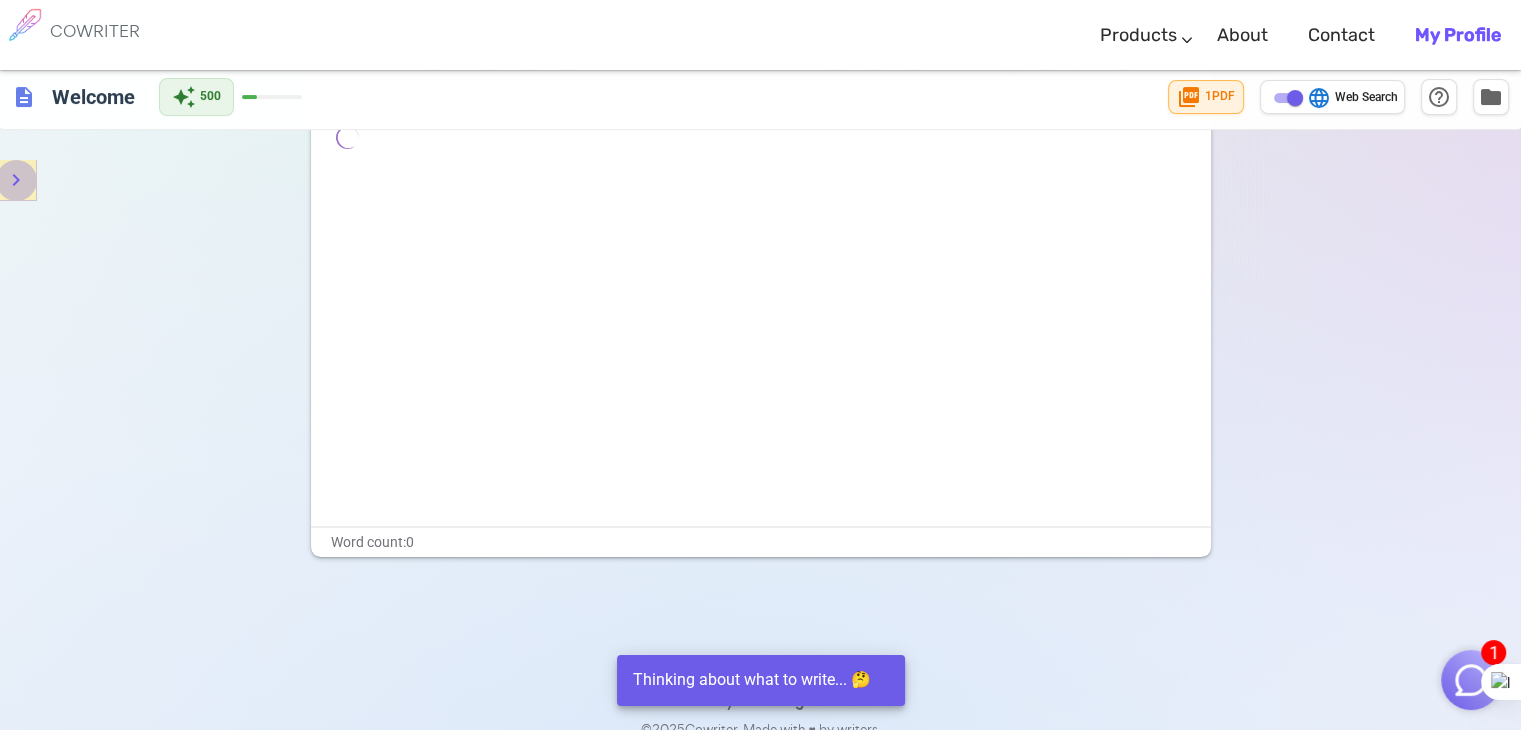 click 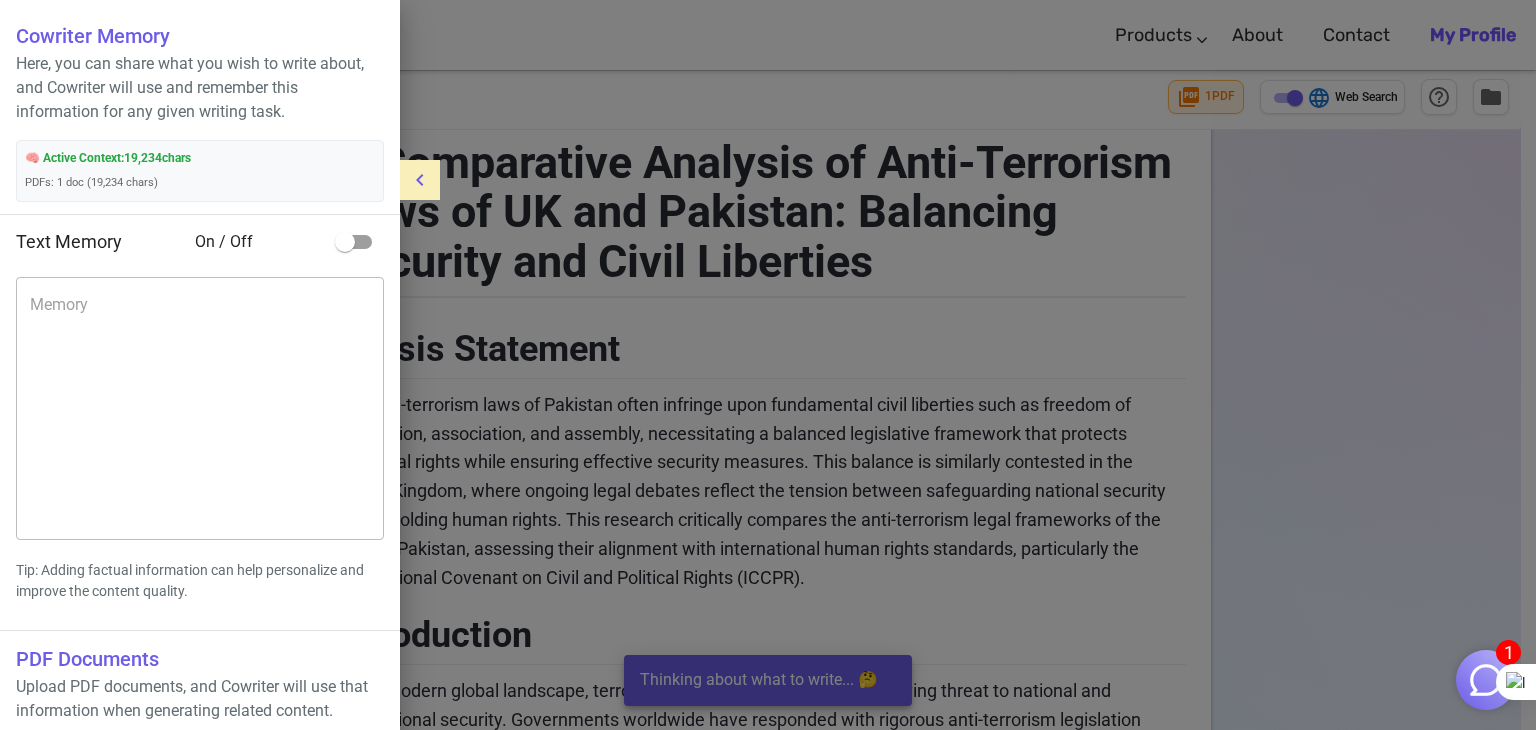 click at bounding box center [768, 365] 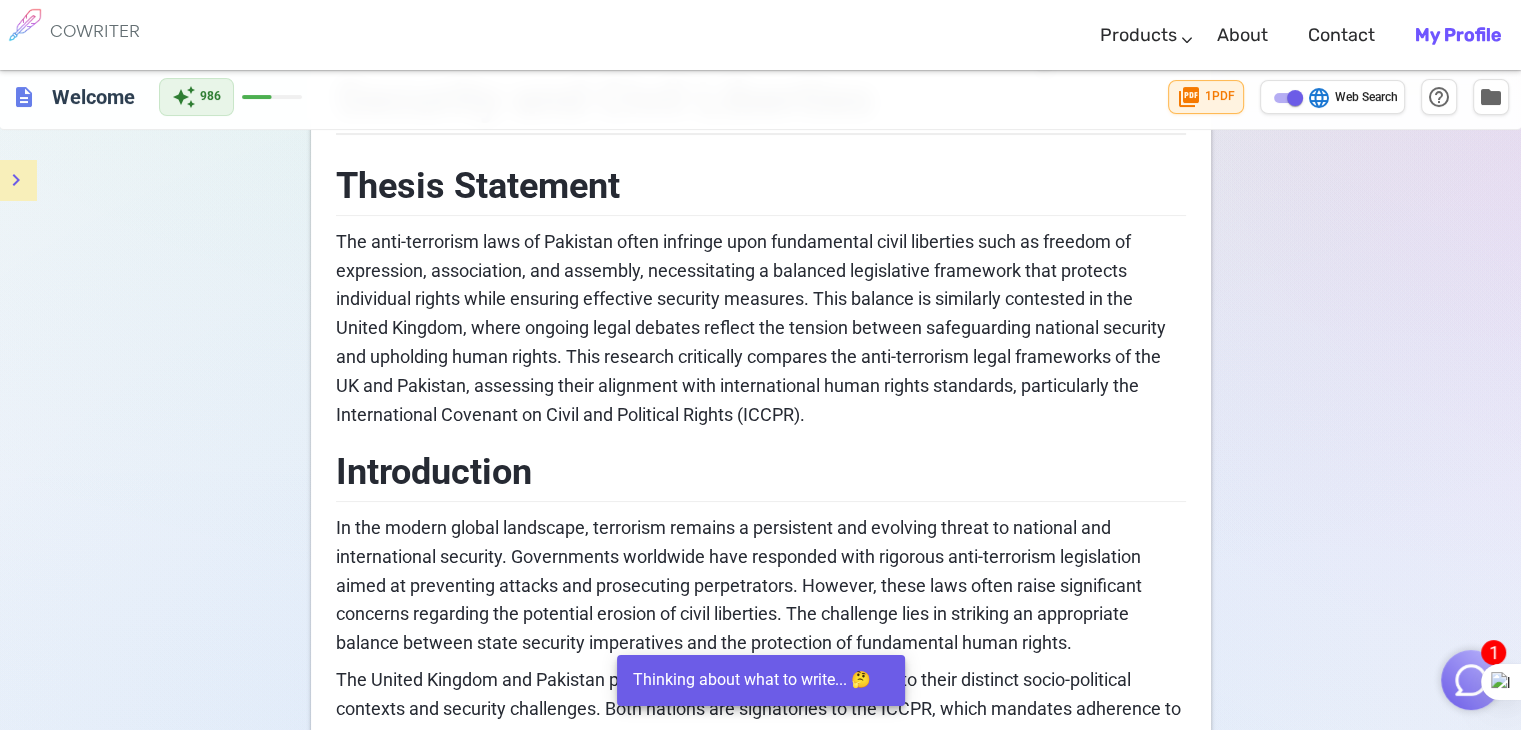 scroll, scrollTop: 272, scrollLeft: 0, axis: vertical 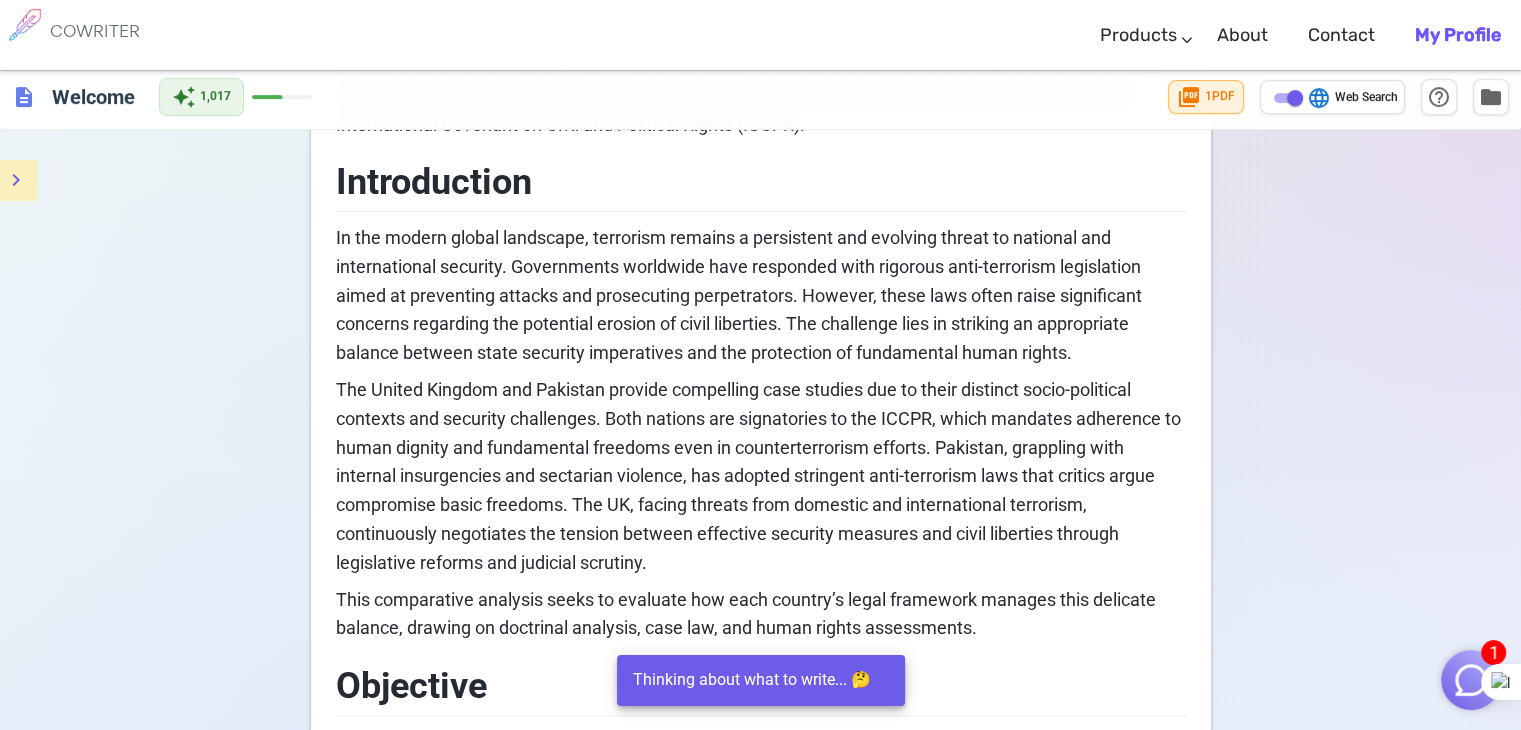 drag, startPoint x: 638, startPoint y: 356, endPoint x: 510, endPoint y: 293, distance: 142.66394 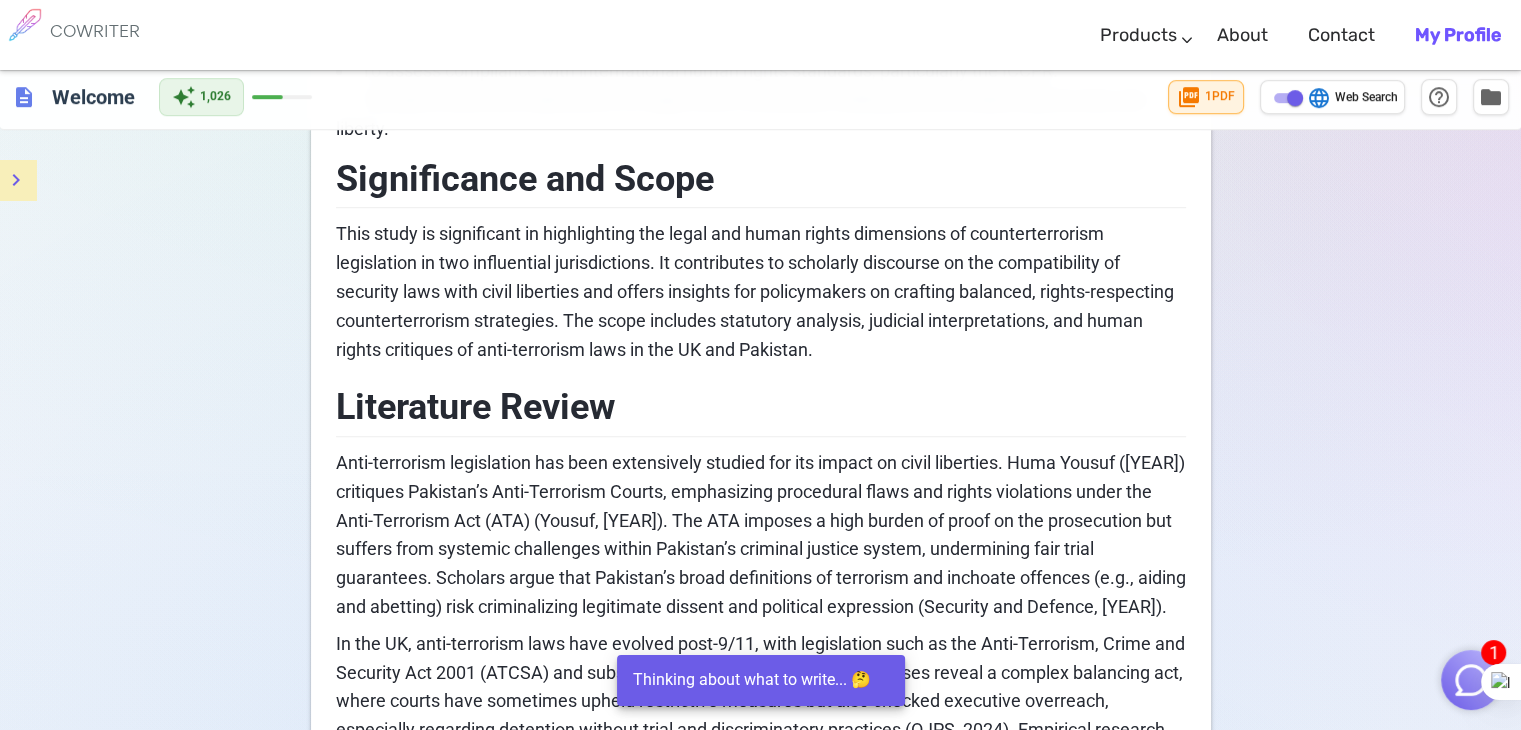 click on "A Comparative Analysis of Anti-Terrorism Laws of UK and Pakistan: Balancing Security and Civil Liberties Thesis Statement The anti-terrorism laws of Pakistan often infringe upon fundamental civil liberties such as freedom of expression, association, and assembly, necessitating a balanced legislative framework that protects individual rights while ensuring effective security measures. This balance is similarly contested in the United Kingdom, where ongoing legal debates reflect the tension between safeguarding national security and upholding human rights. This research critically compares the anti-terrorism legal frameworks of the UK and Pakistan, assessing their alignment with international human rights standards, particularly the International Covenant on Civil and Political Rights (ICCPR). Introduction This comparative analysis seeks to evaluate how each country’s legal framework manages this delicate balance, drawing on doctrinal analysis, case law, and human rights assessments. Objective Methodology" at bounding box center (761, 442) 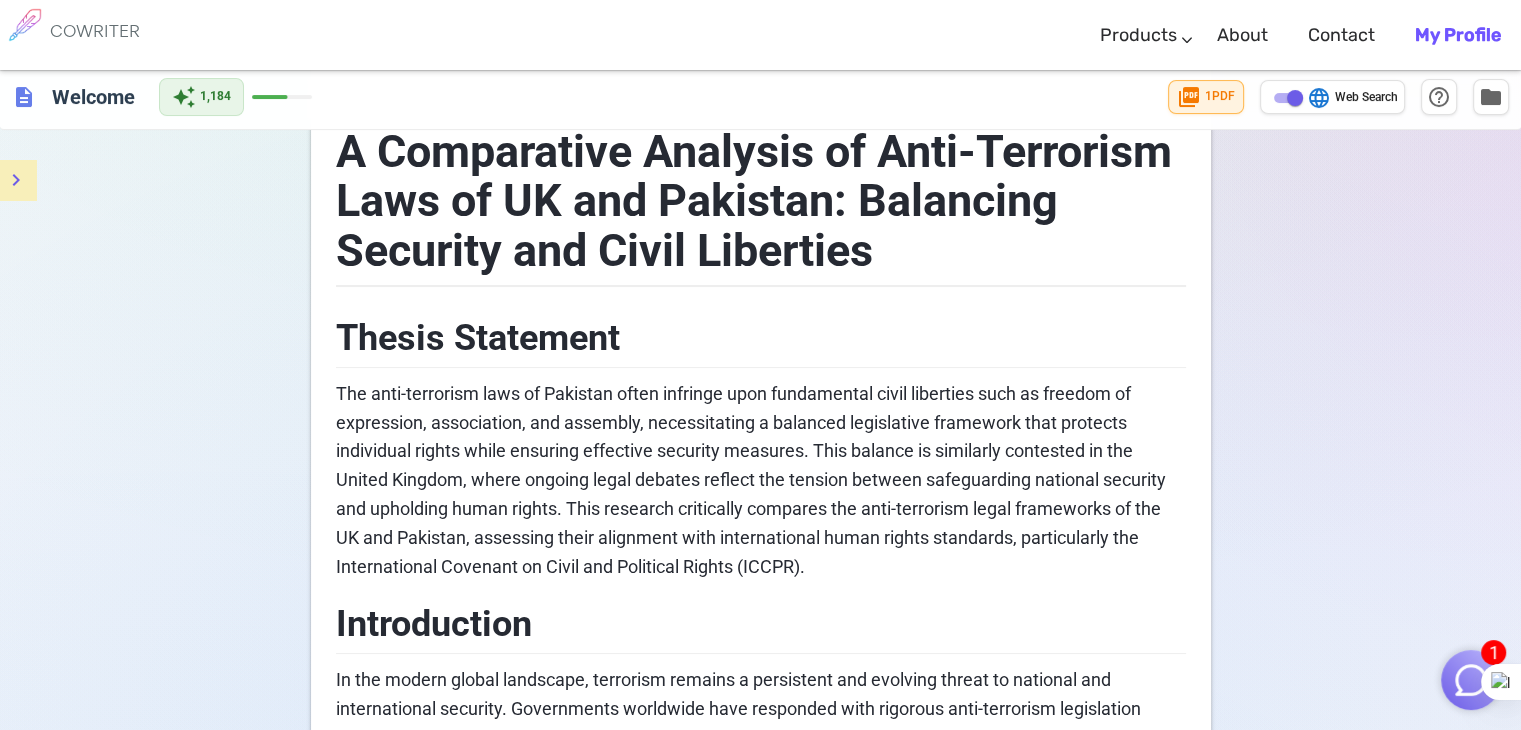 scroll, scrollTop: 127, scrollLeft: 0, axis: vertical 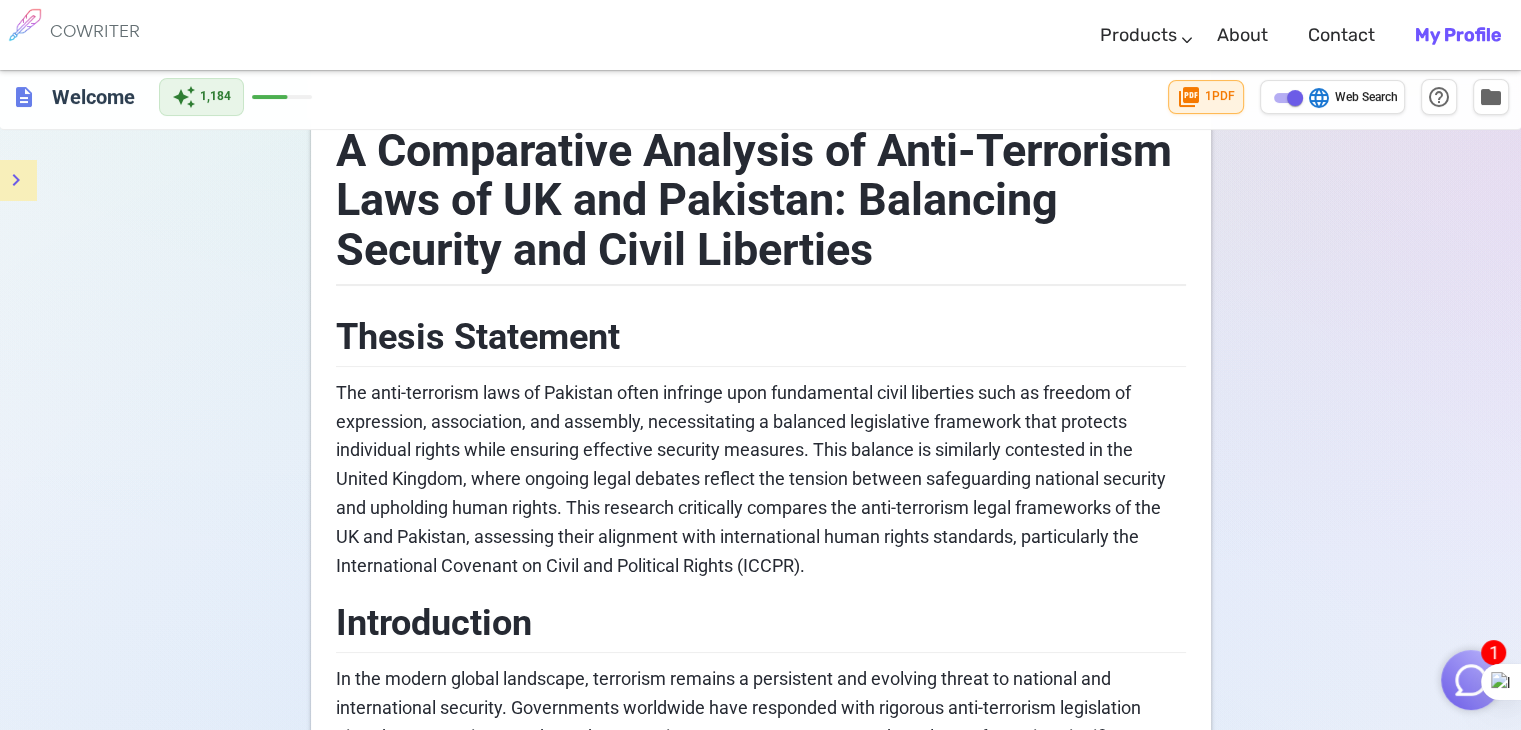 click on "A Comparative Analysis of Anti-Terrorism Laws of UK and Pakistan: Balancing Security and Civil Liberties Thesis Statement The anti-terrorism laws of Pakistan often infringe upon fundamental civil liberties such as freedom of expression, association, and assembly, necessitating a balanced legislative framework that protects individual rights while ensuring effective security measures. This balance is similarly contested in the United Kingdom, where ongoing legal debates reflect the tension between safeguarding national security and upholding human rights. This research critically compares the anti-terrorism legal frameworks of the UK and Pakistan, assessing their alignment with international human rights standards, particularly the International Covenant on Civil and Political Rights (ICCPR). Introduction This comparative analysis seeks to evaluate how each country’s legal framework manages this delicate balance, drawing on doctrinal analysis, case law, and human rights assessments. Objective Methodology" at bounding box center [761, 2323] 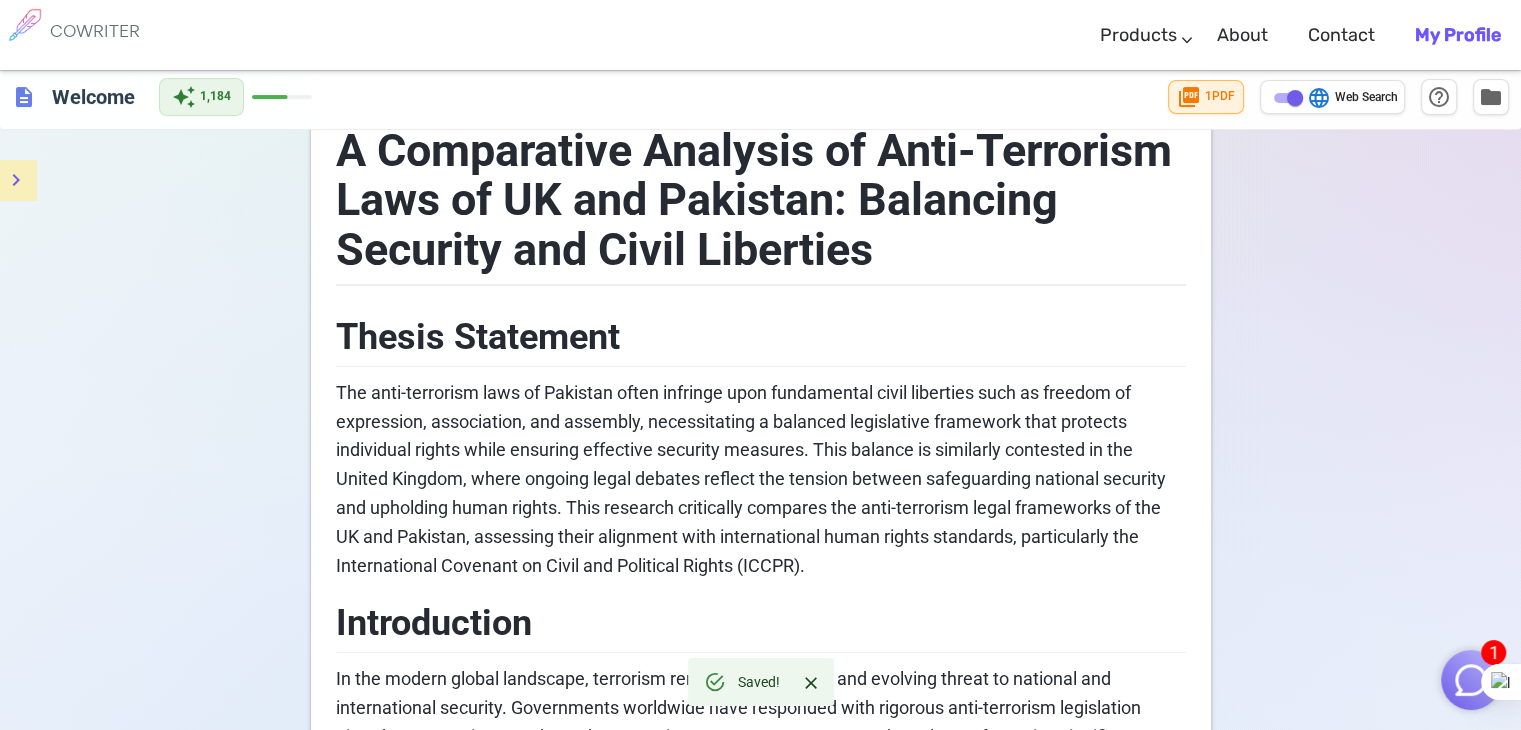 click on "The anti-terrorism laws of Pakistan often infringe upon fundamental civil liberties such as freedom of expression, association, and assembly, necessitating a balanced legislative framework that protects individual rights while ensuring effective security measures. This balance is similarly contested in the United Kingdom, where ongoing legal debates reflect the tension between safeguarding national security and upholding human rights. This research critically compares the anti-terrorism legal frameworks of the UK and Pakistan, assessing their alignment with international human rights standards, particularly the International Covenant on Civil and Political Rights (ICCPR)." at bounding box center (761, 480) 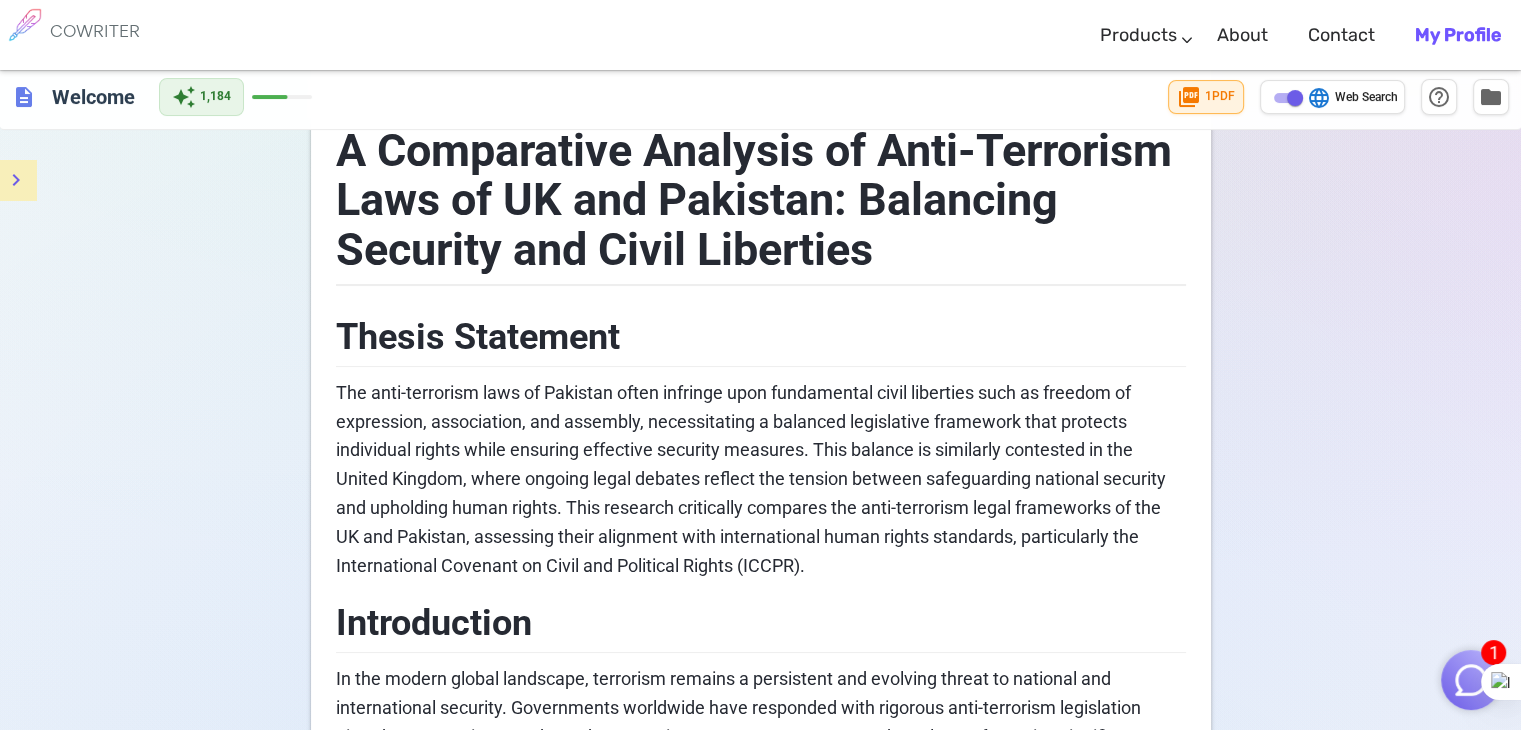 click on "The anti-terrorism laws of Pakistan often infringe upon fundamental civil liberties such as freedom of expression, association, and assembly, necessitating a balanced legislative framework that protects individual rights while ensuring effective security measures. This balance is similarly contested in the United Kingdom, where ongoing legal debates reflect the tension between safeguarding national security and upholding human rights. This research critically compares the anti-terrorism legal frameworks of the UK and Pakistan, assessing their alignment with international human rights standards, particularly the International Covenant on Civil and Political Rights (ICCPR)." at bounding box center (753, 479) 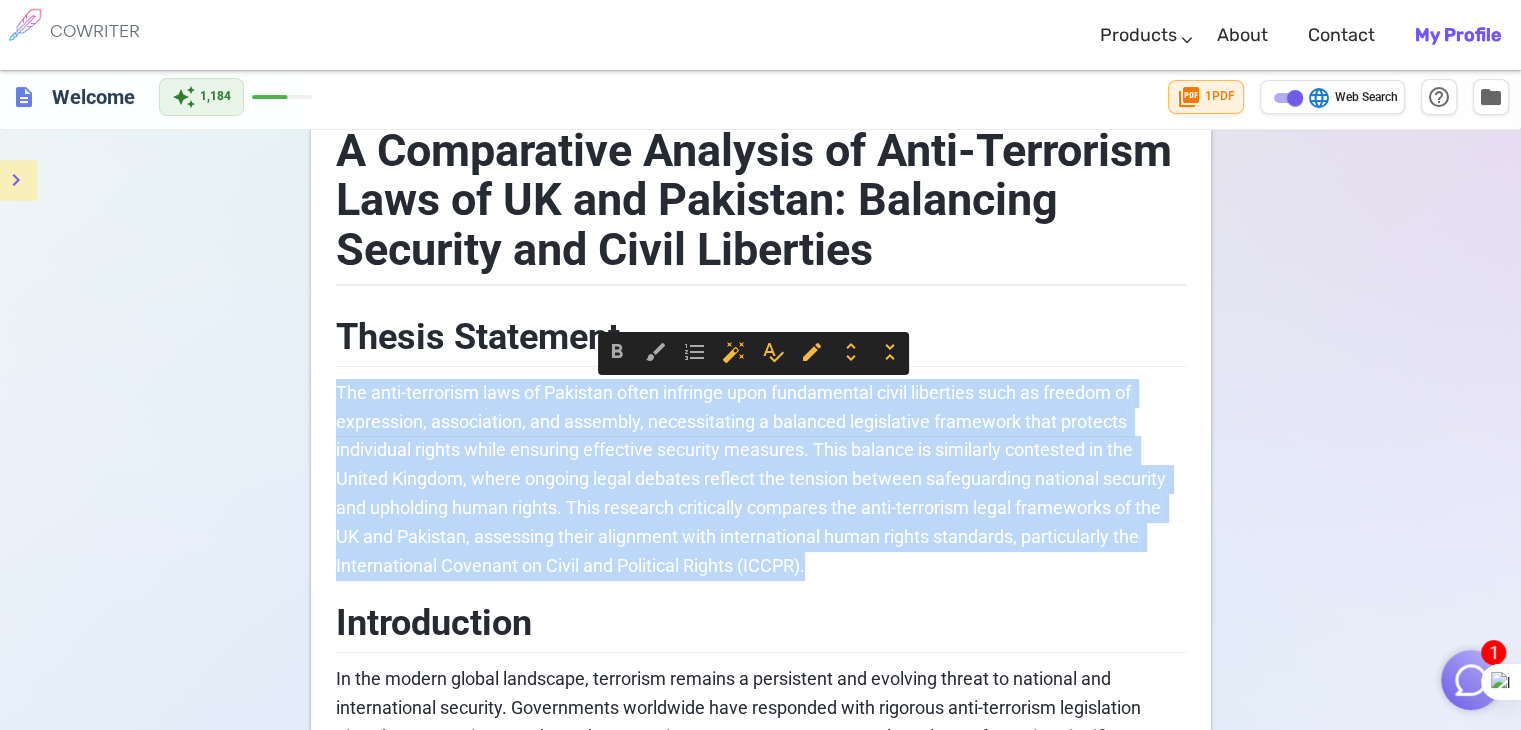 drag, startPoint x: 820, startPoint y: 567, endPoint x: 335, endPoint y: 370, distance: 523.48254 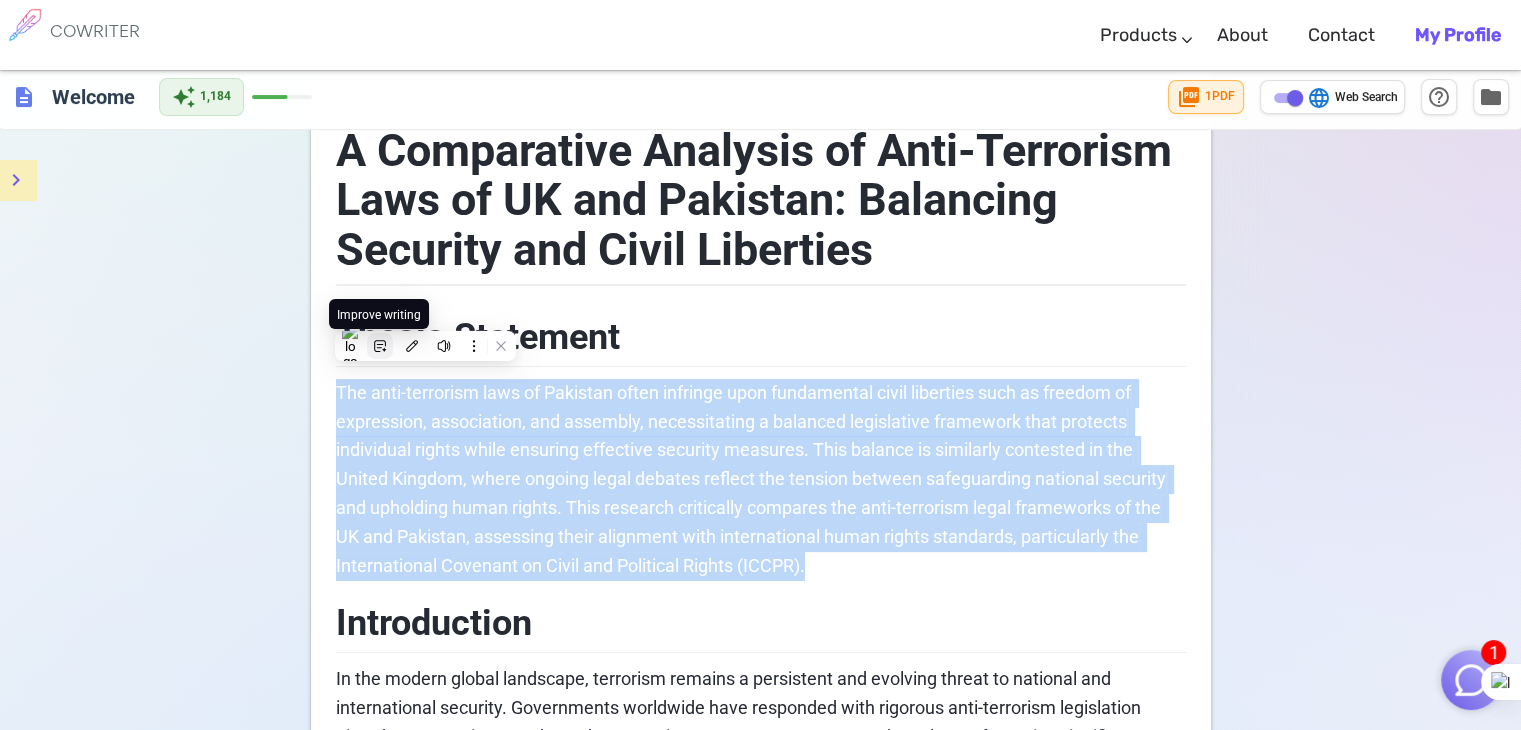 click 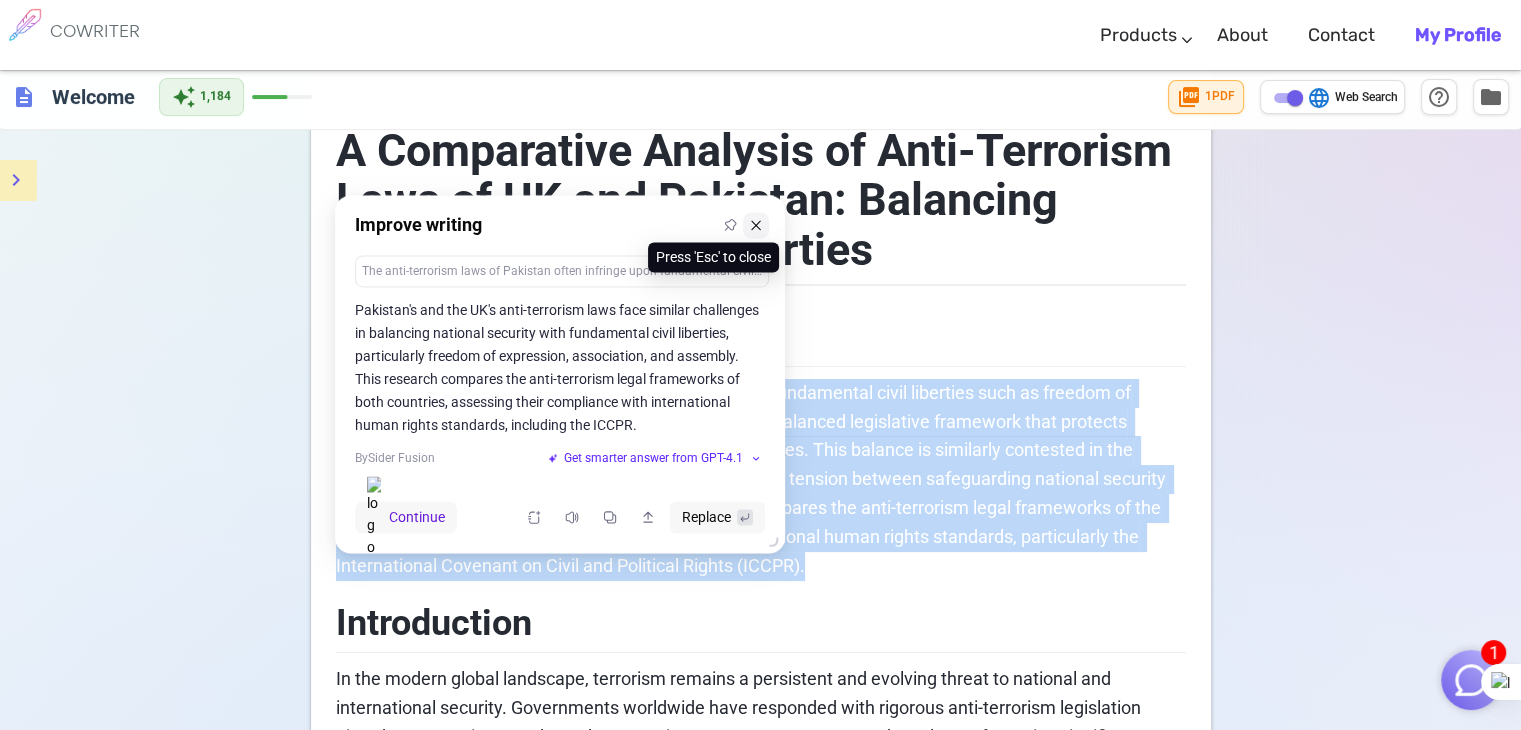 click 